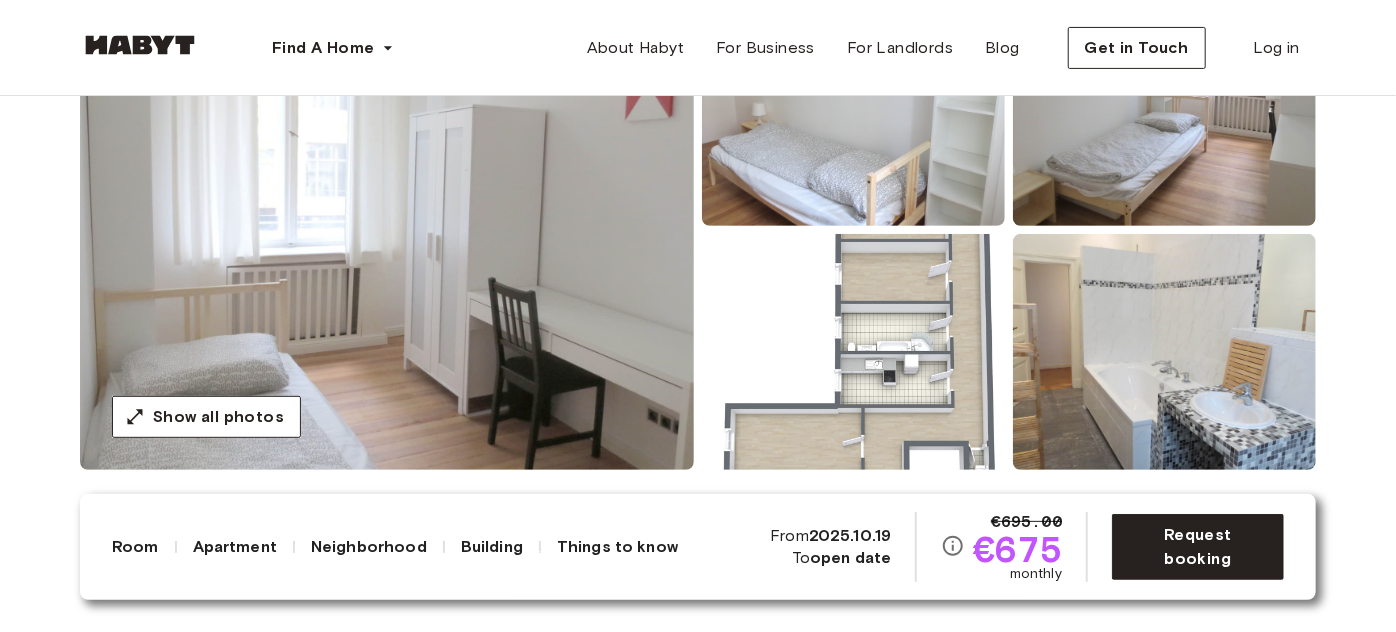 scroll, scrollTop: 0, scrollLeft: 0, axis: both 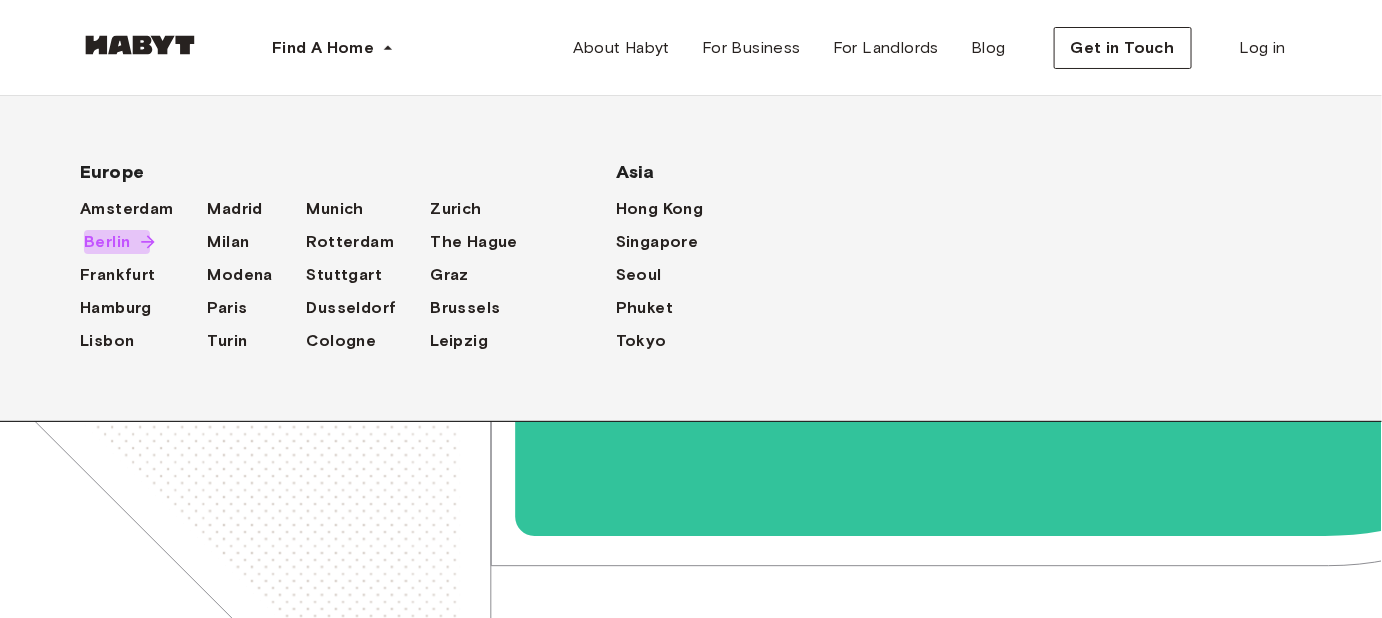 click on "Berlin" at bounding box center (107, 242) 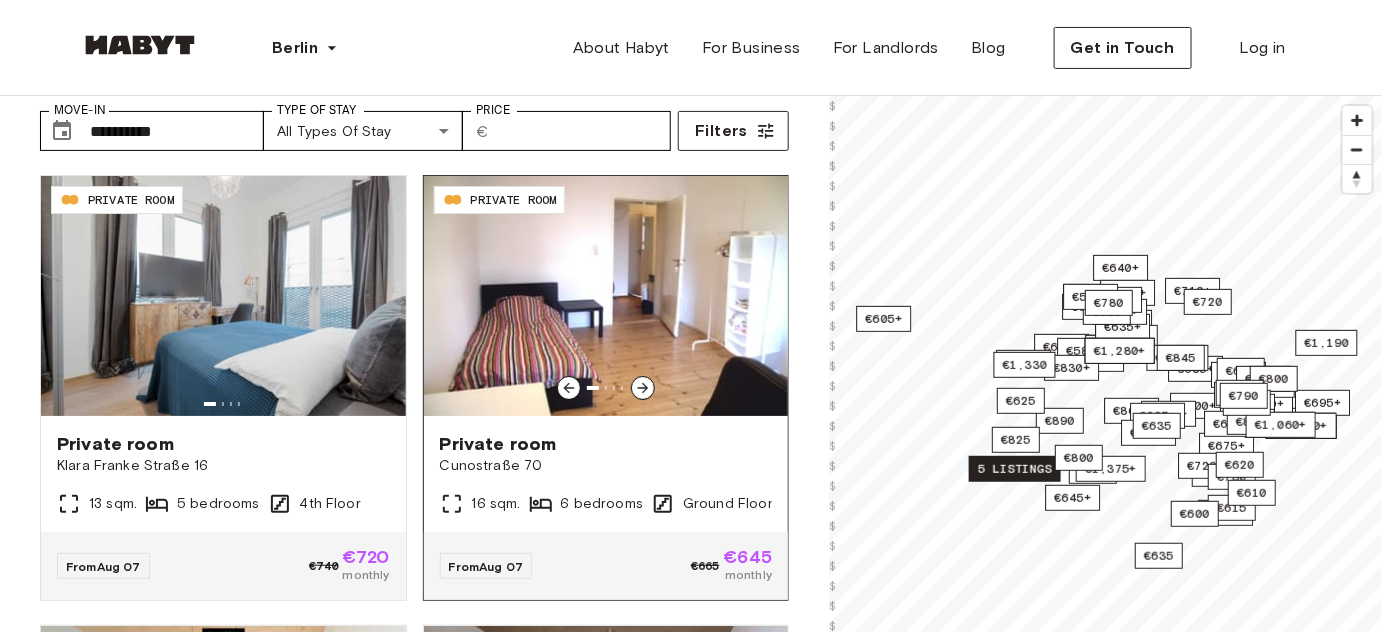 scroll, scrollTop: 90, scrollLeft: 0, axis: vertical 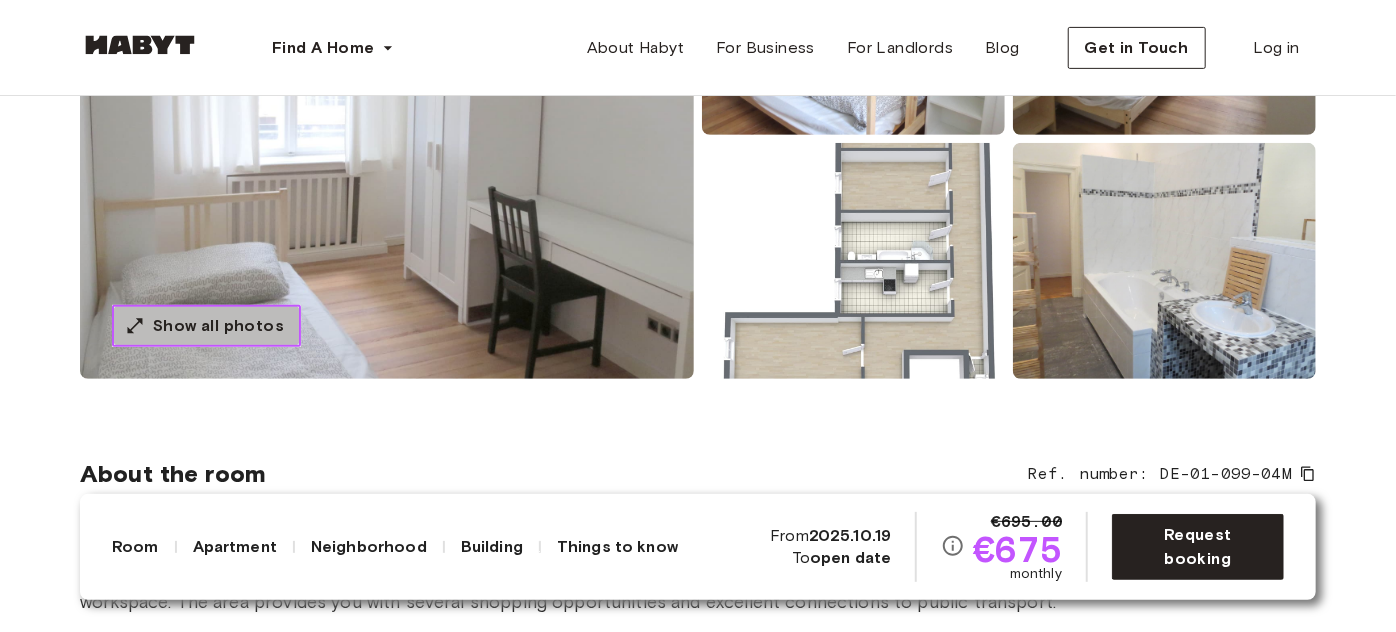 click on "Show all photos" at bounding box center (218, 326) 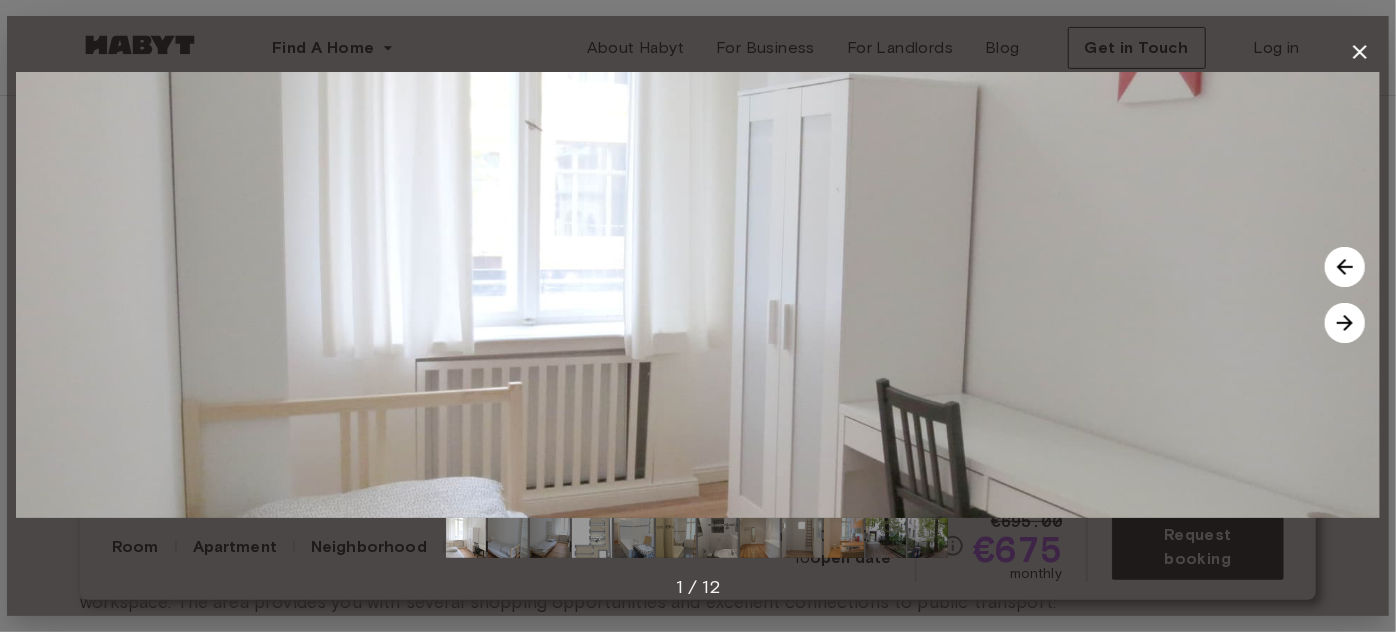 click at bounding box center (1345, 323) 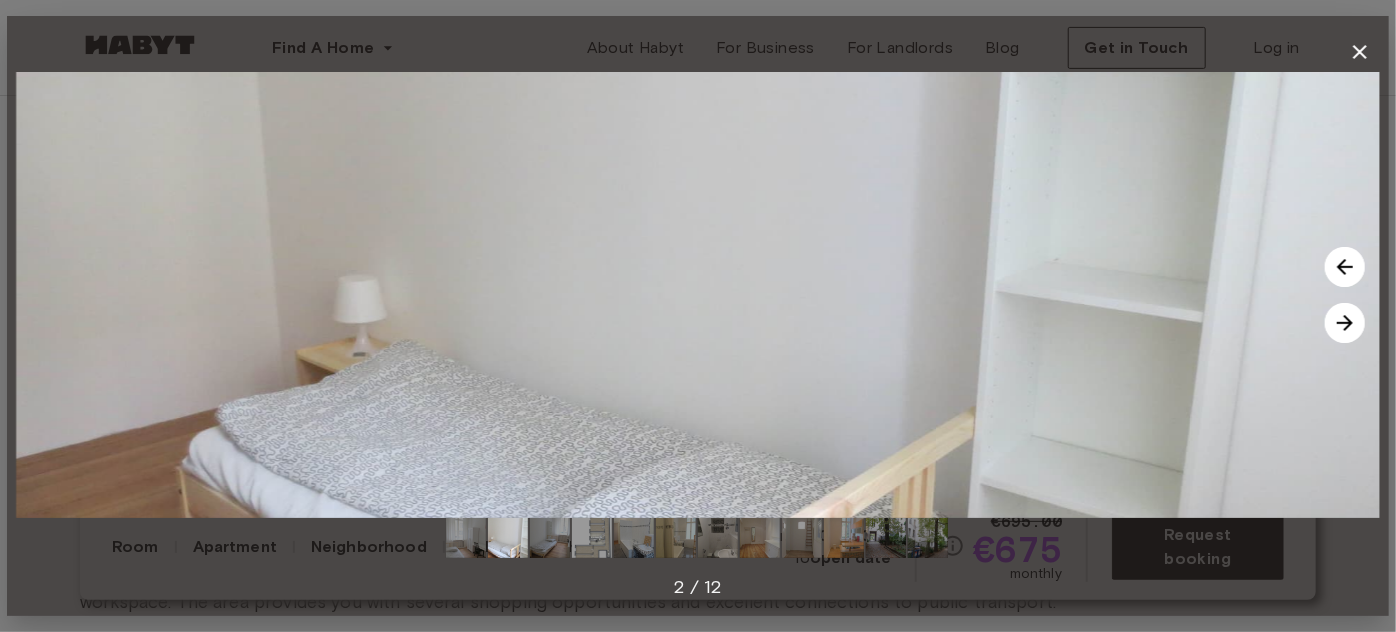 click at bounding box center (1345, 323) 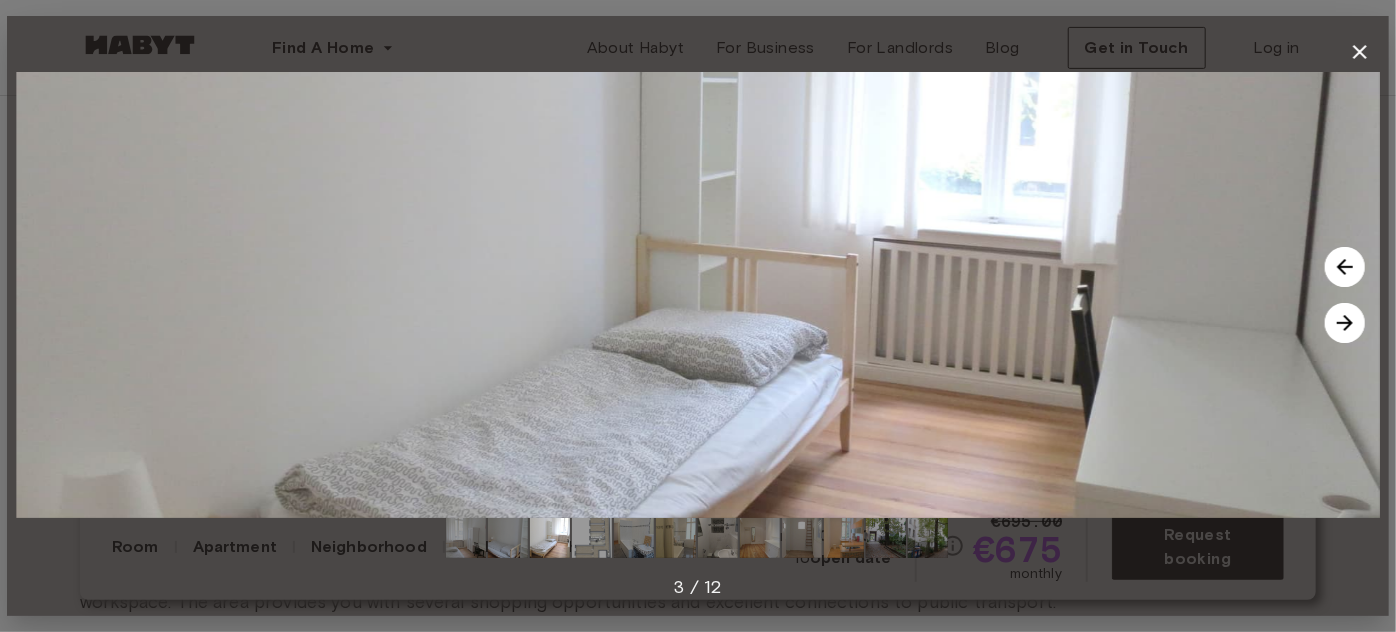 click at bounding box center [1345, 323] 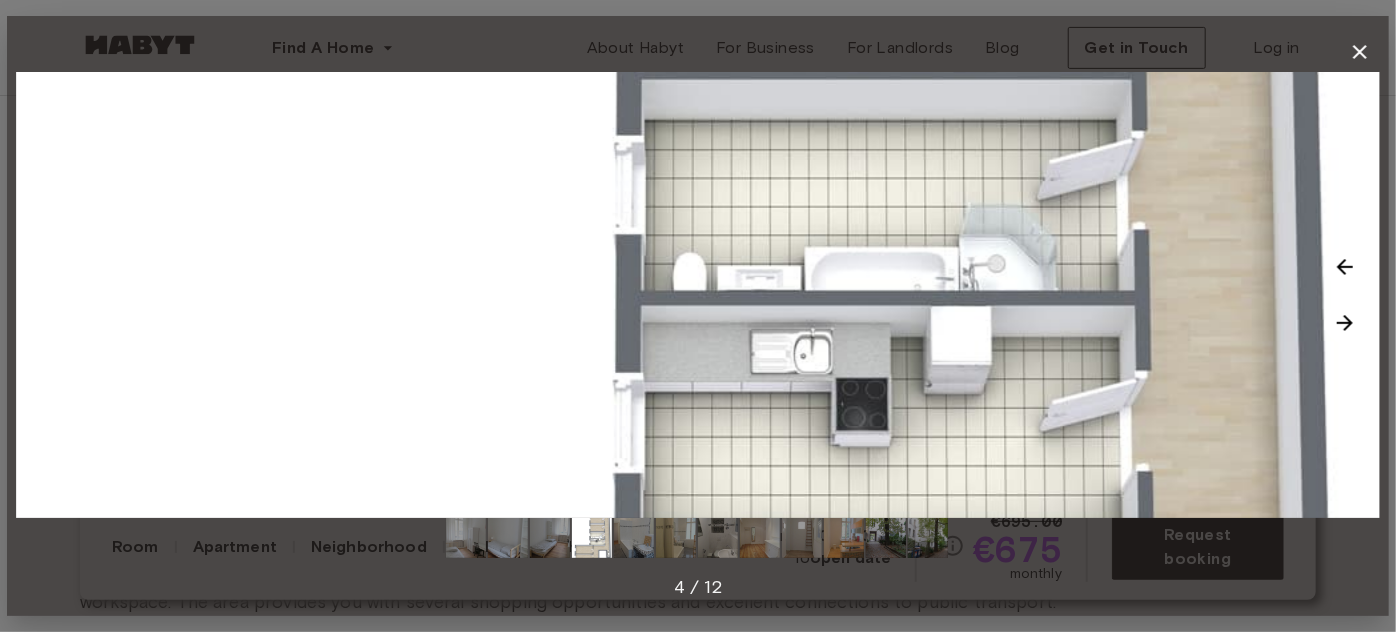 click at bounding box center [1345, 323] 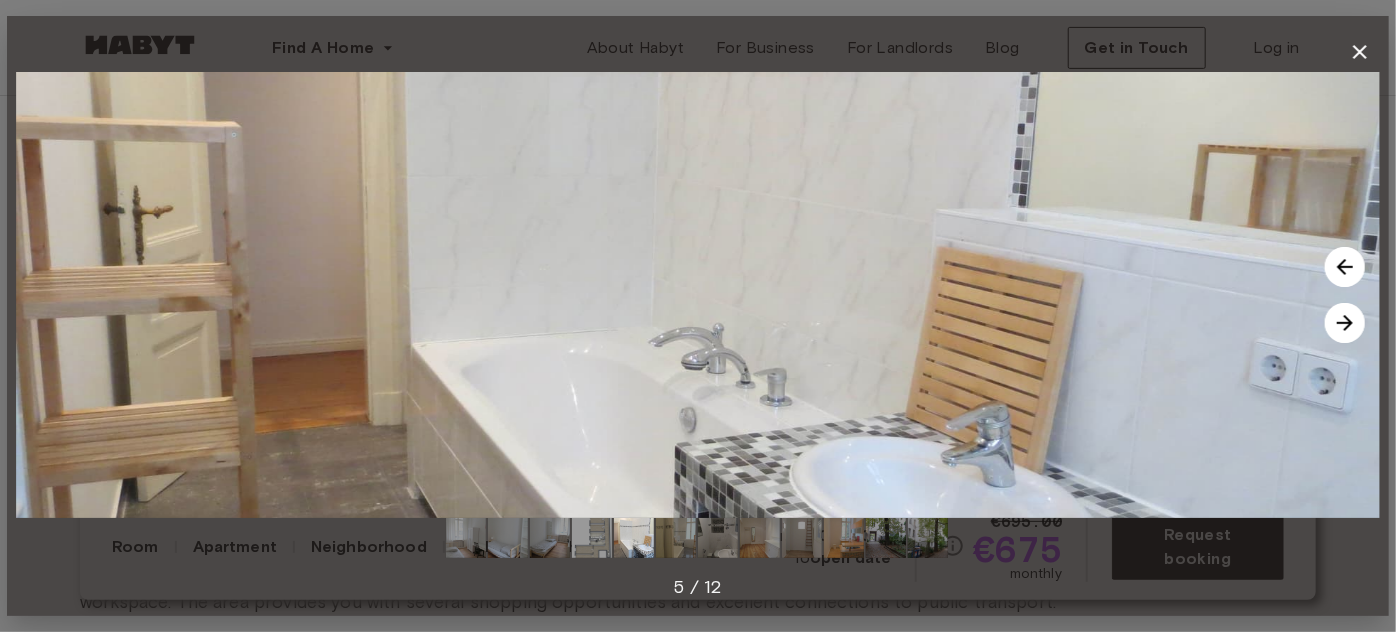 click at bounding box center (1345, 323) 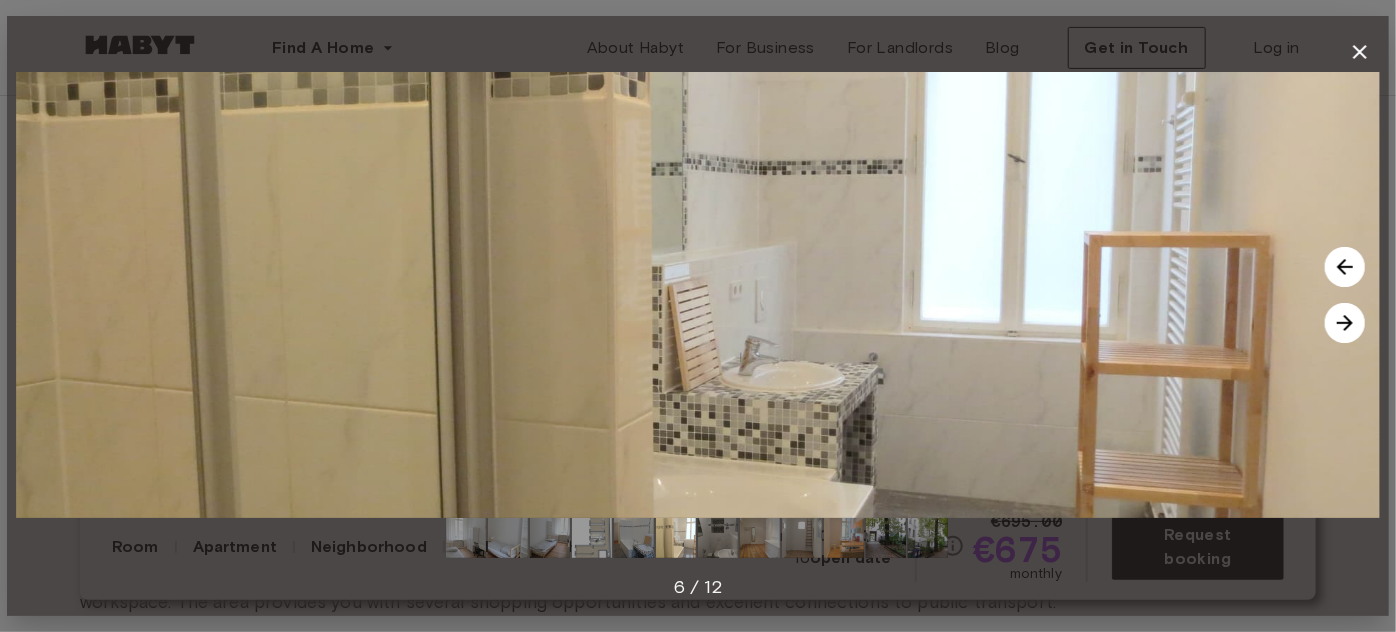 click at bounding box center [1345, 323] 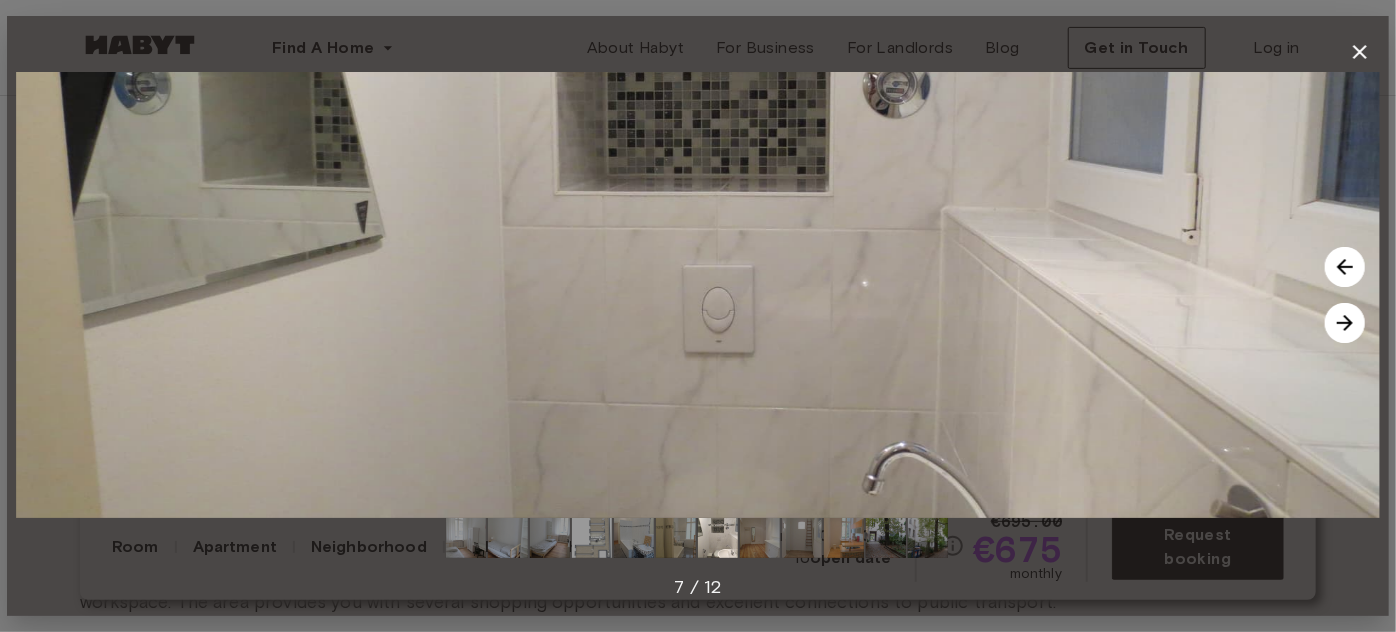 click at bounding box center [1345, 323] 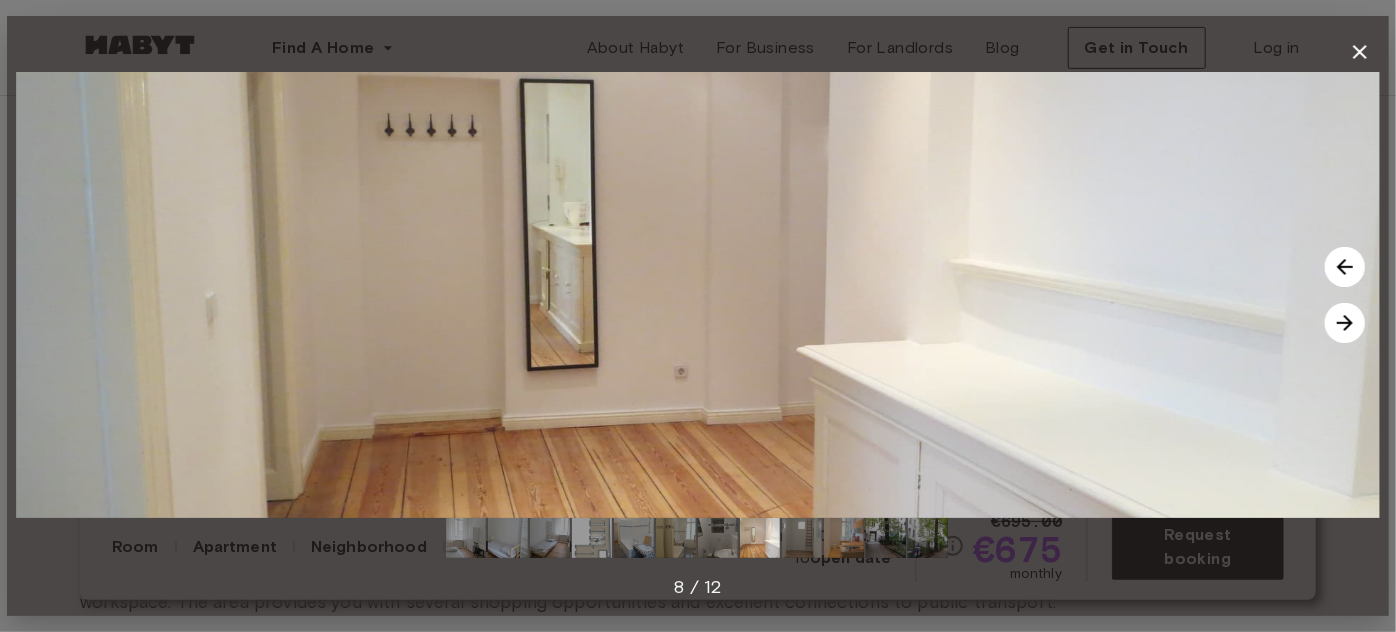 click at bounding box center (1345, 323) 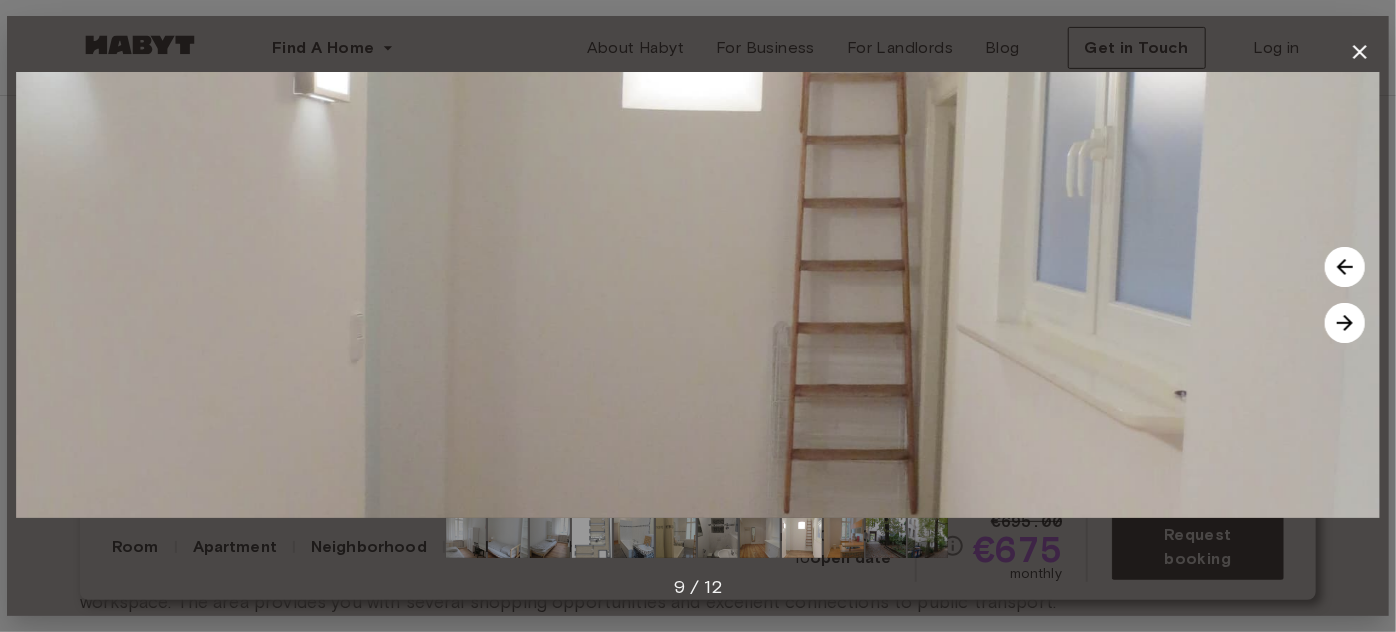 click at bounding box center (1345, 323) 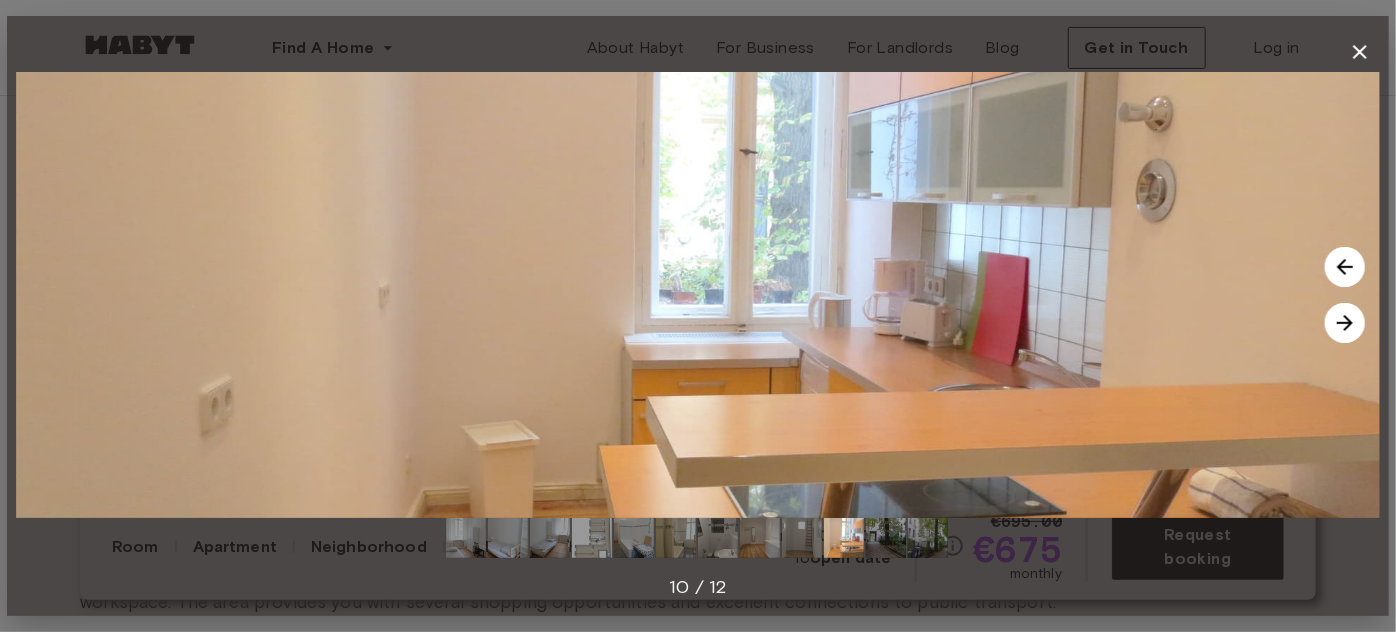 click at bounding box center [1345, 323] 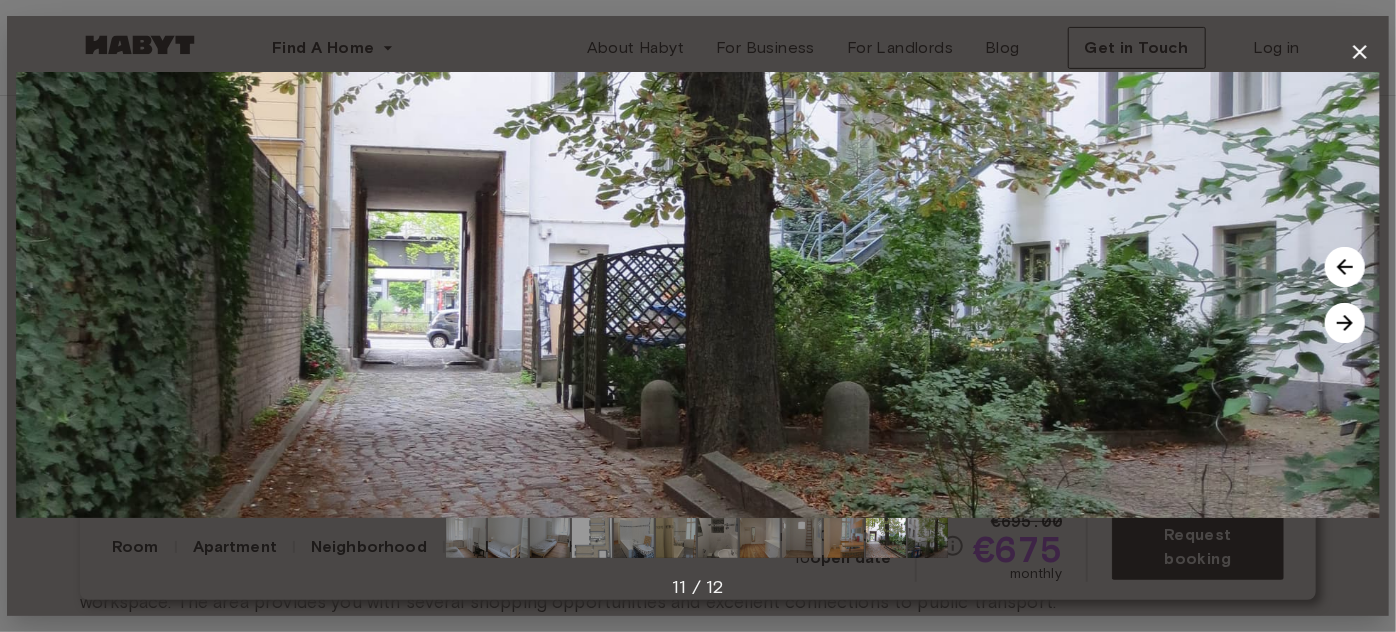 click at bounding box center [1345, 323] 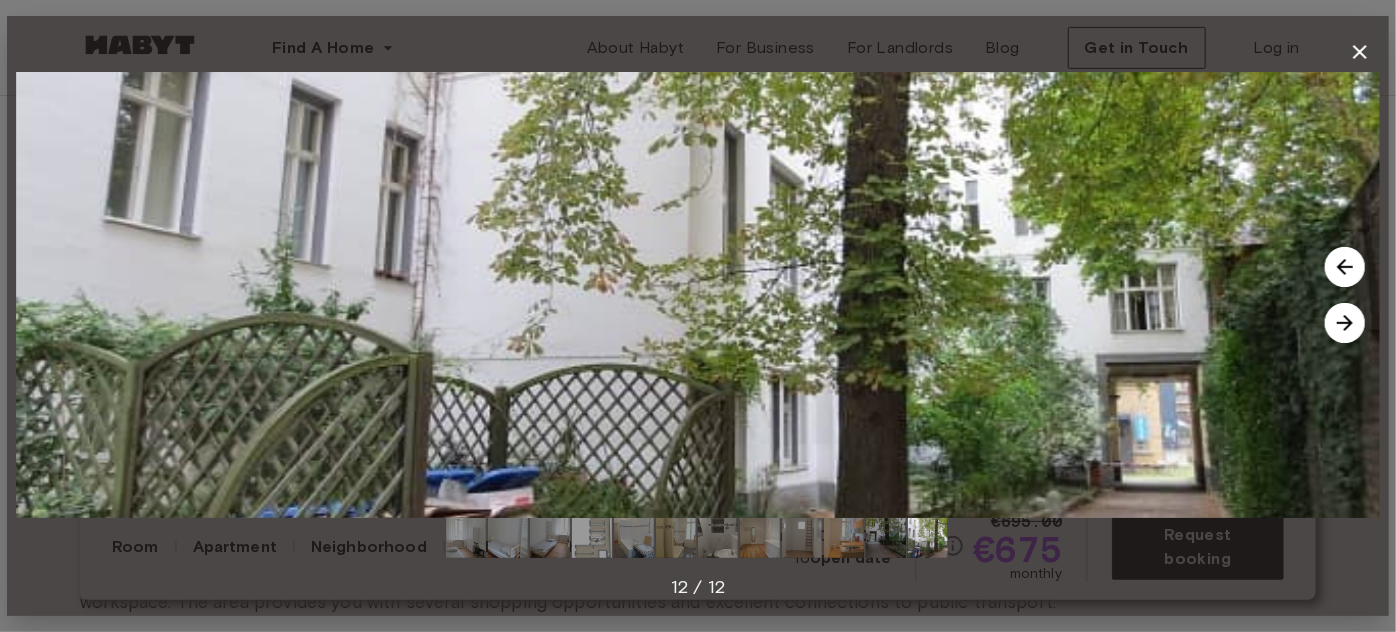 click at bounding box center [1345, 323] 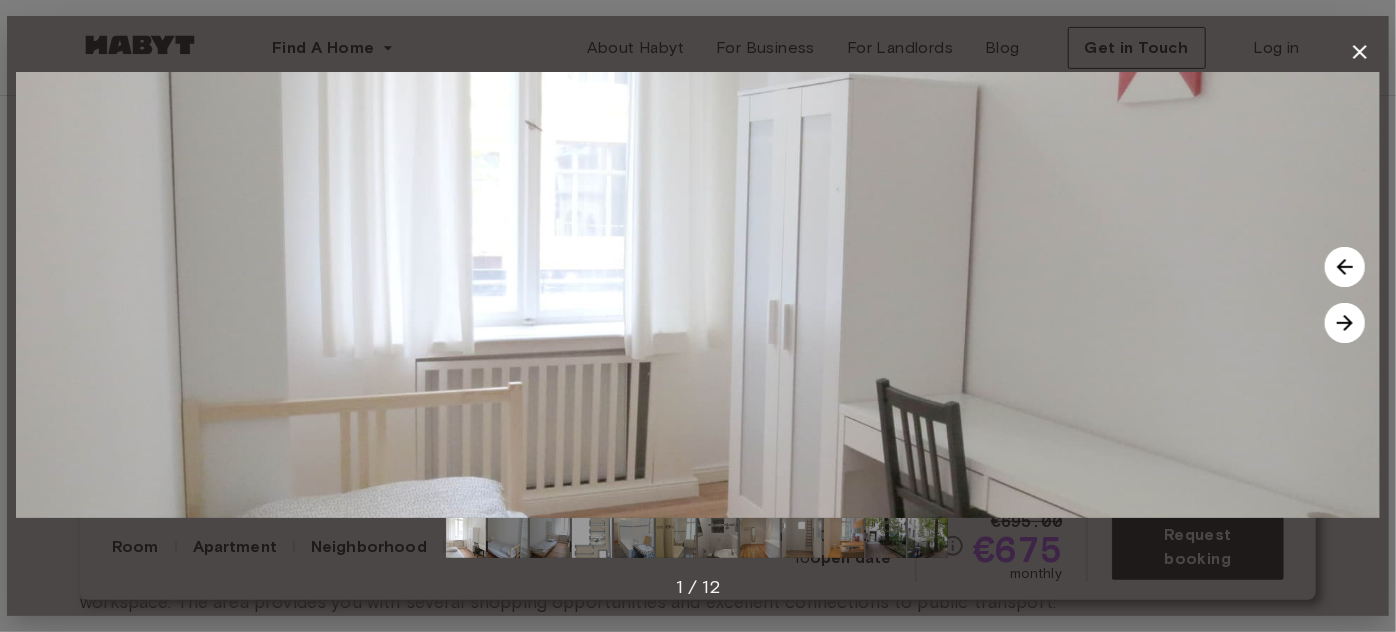 click at bounding box center [1345, 323] 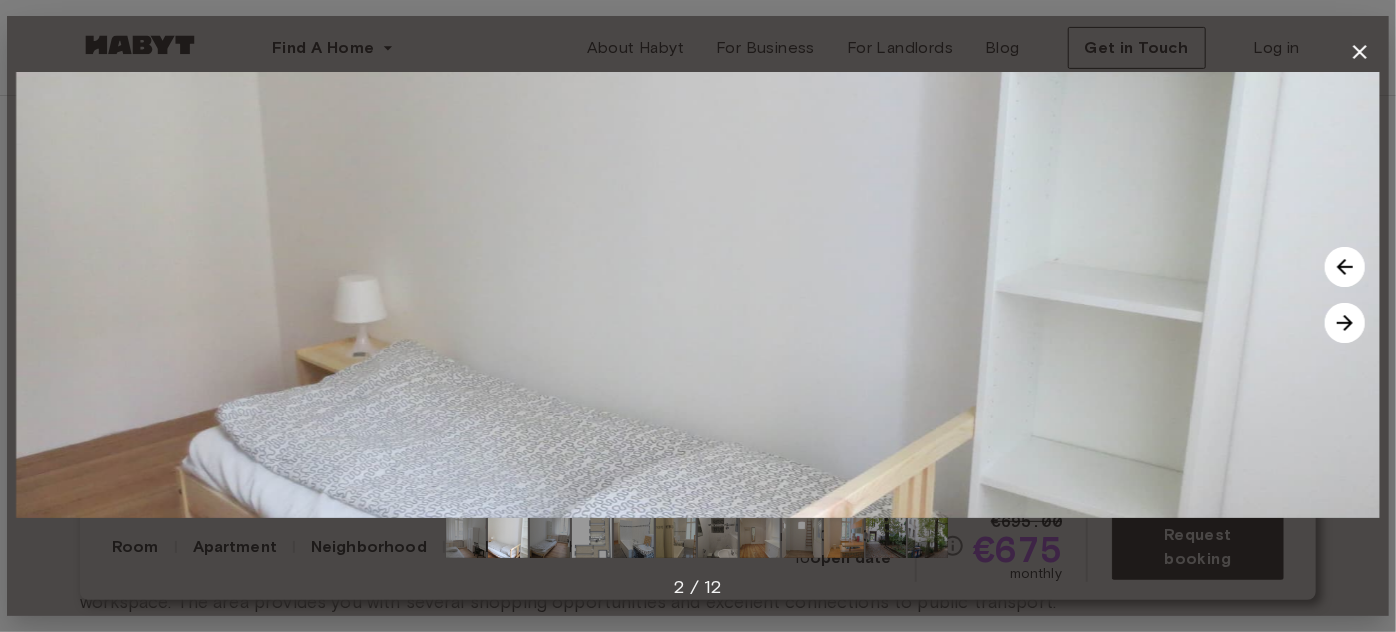 click at bounding box center (1345, 323) 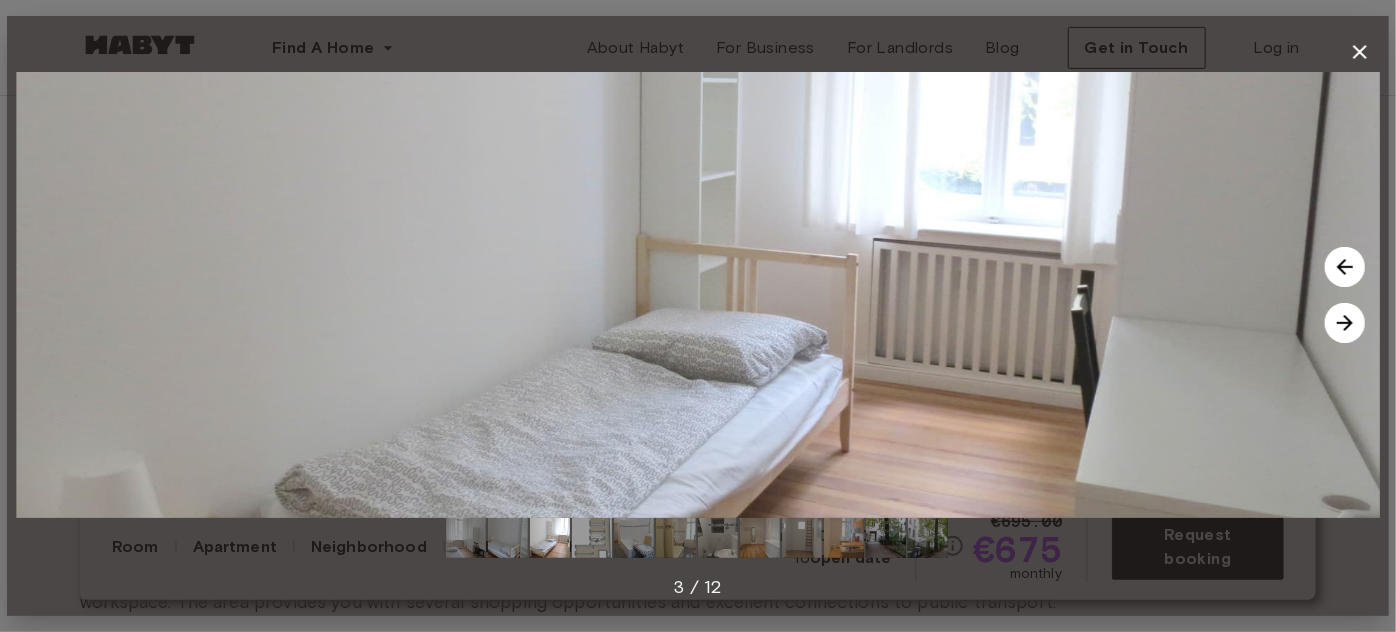 click at bounding box center (1345, 323) 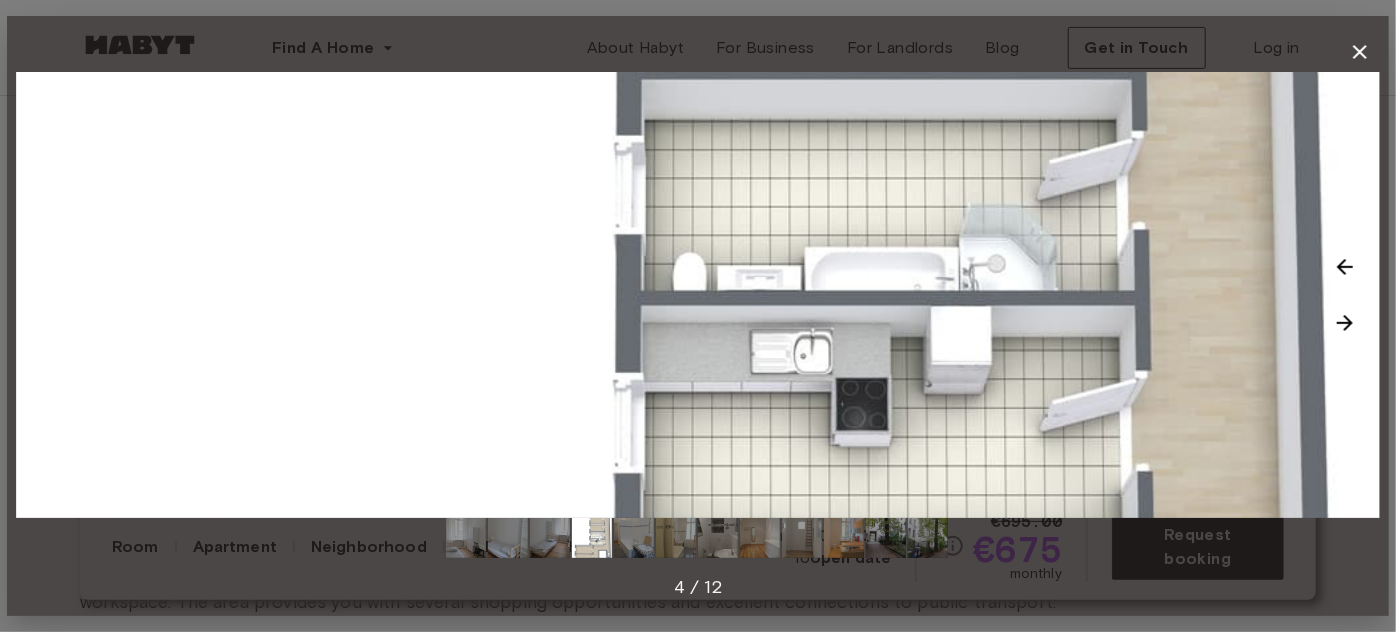 click 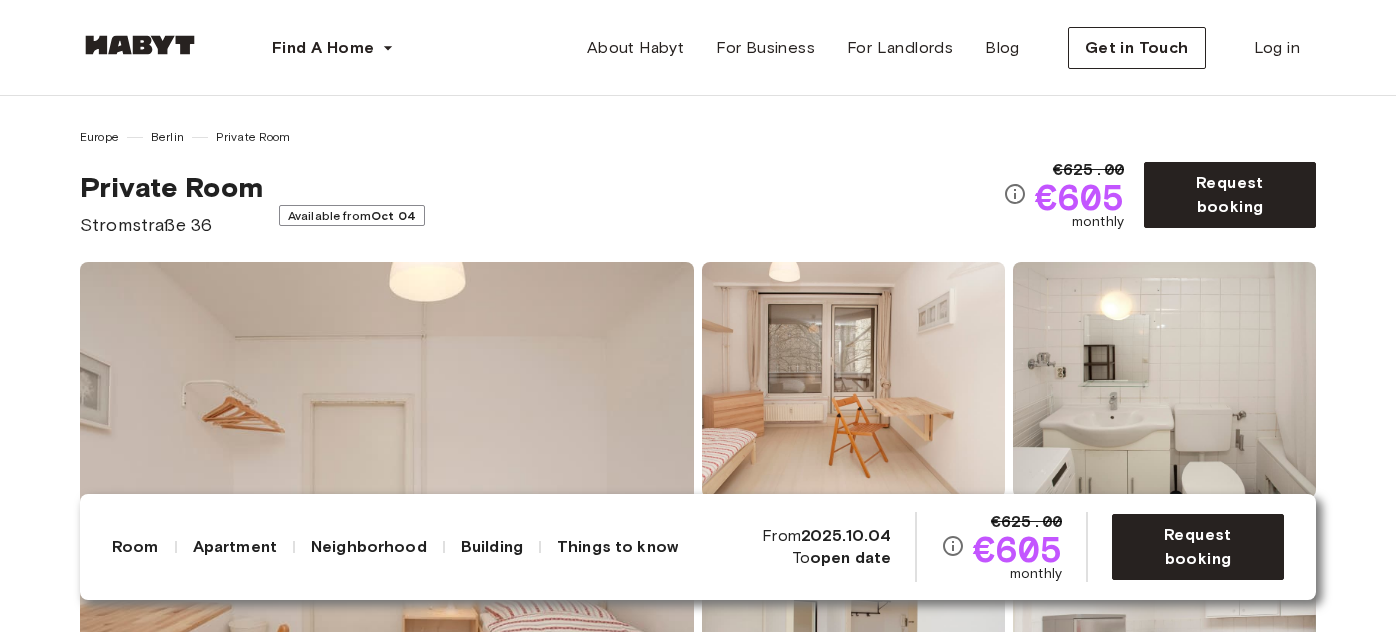 scroll, scrollTop: 0, scrollLeft: 0, axis: both 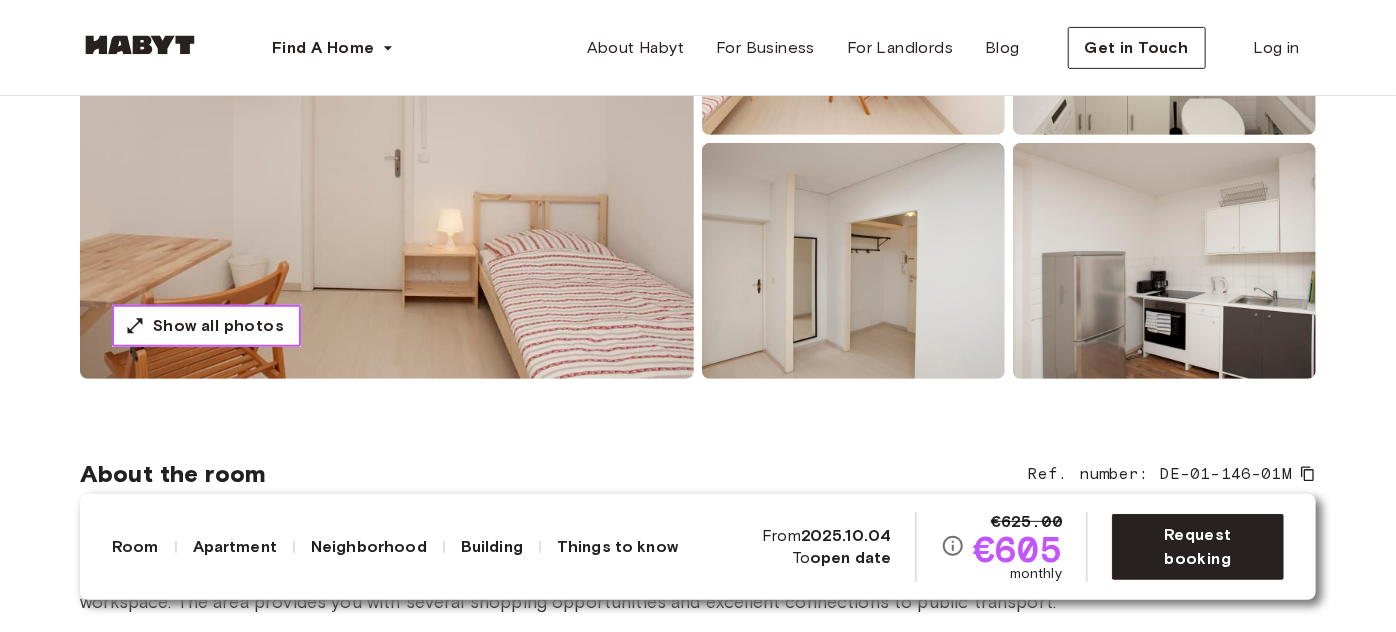 click on "Show all photos" at bounding box center (218, 326) 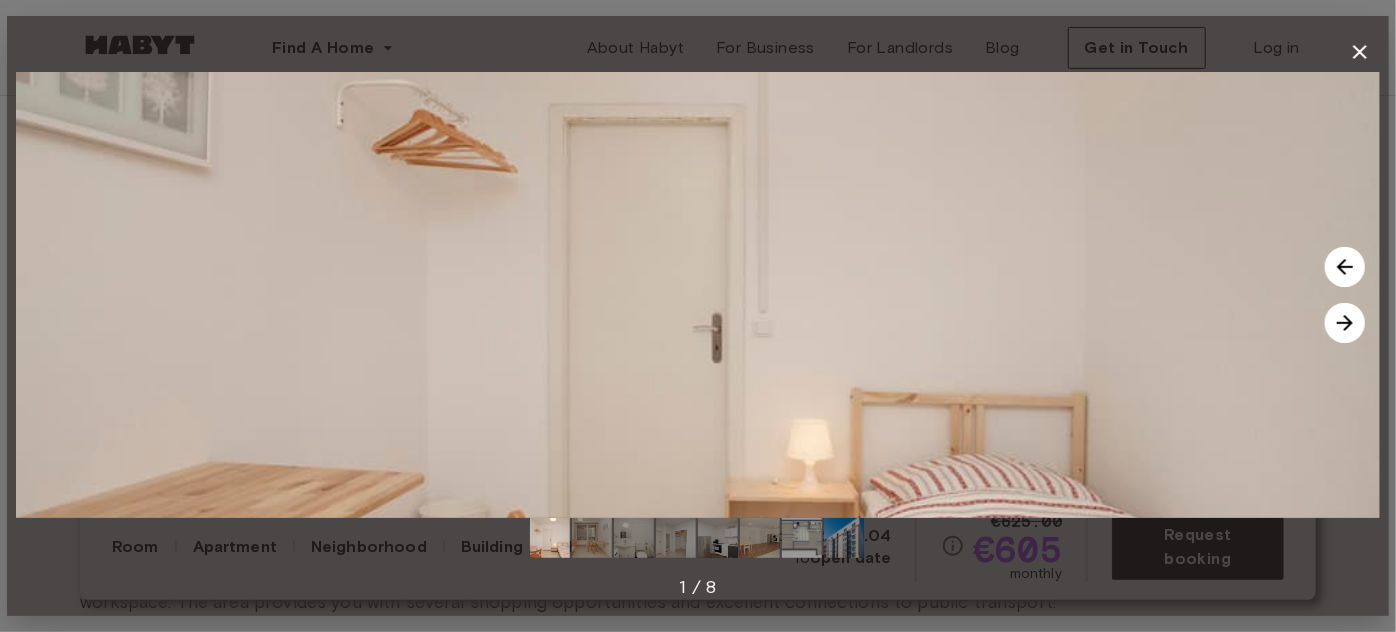 click at bounding box center (1345, 323) 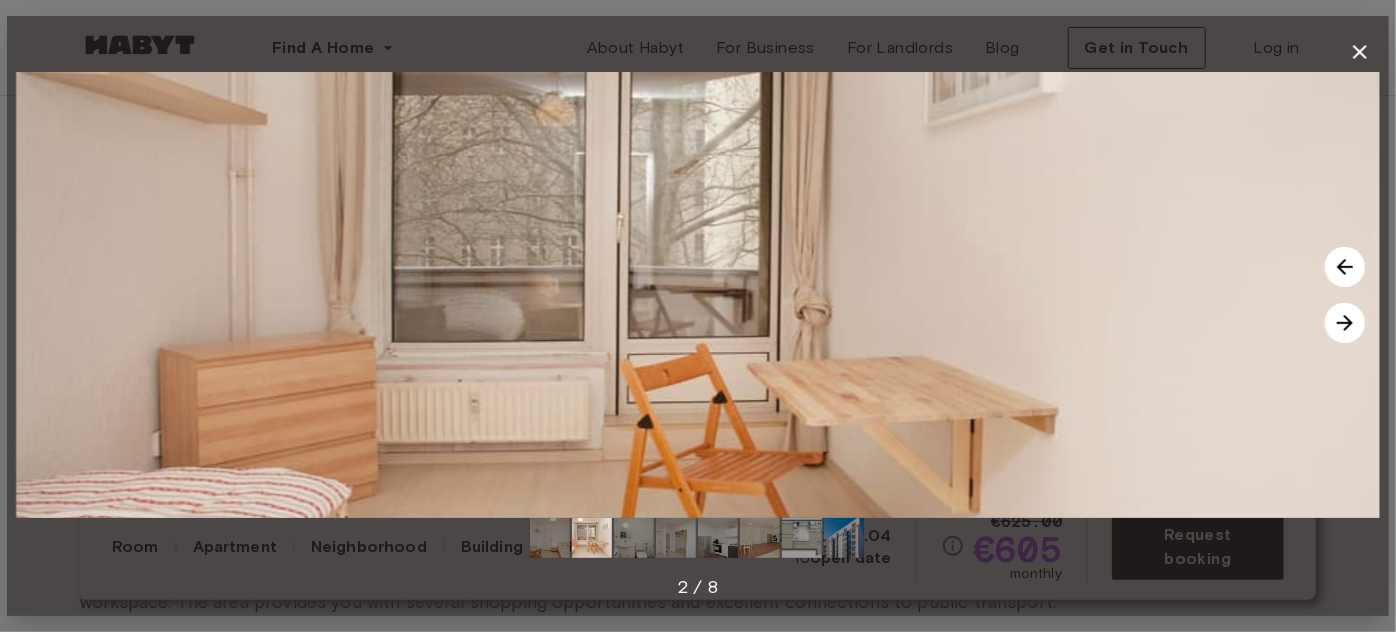 click at bounding box center (1345, 323) 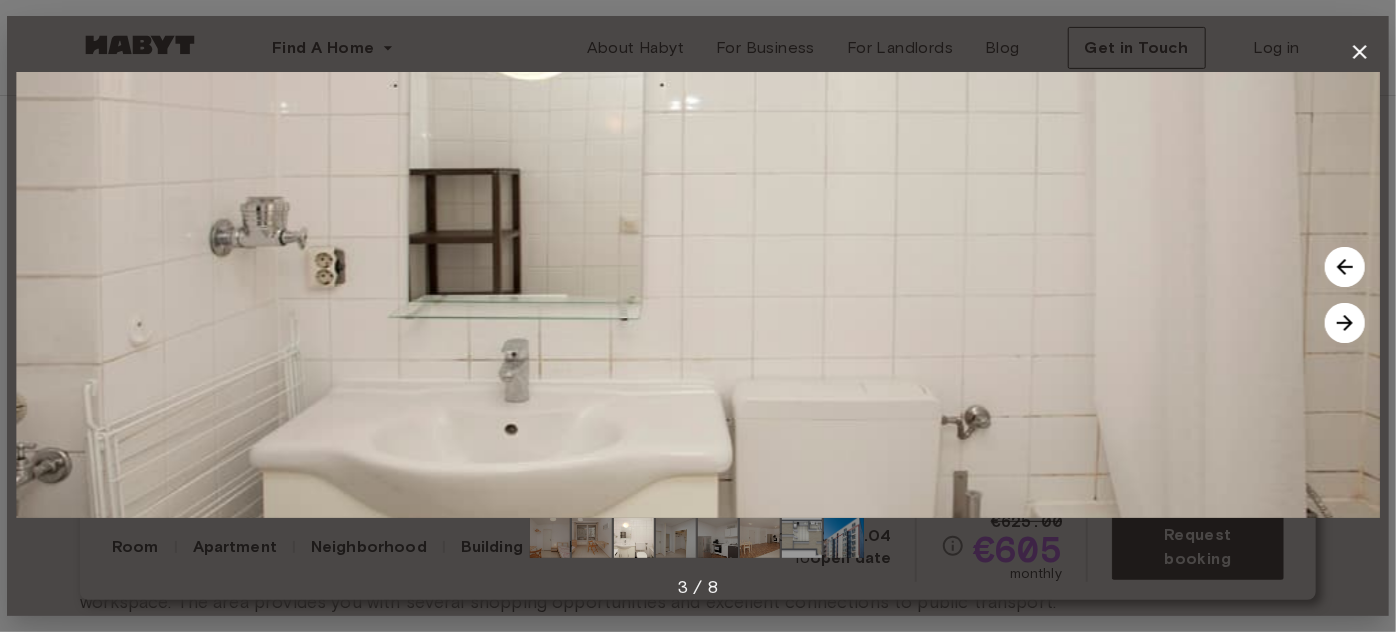 click at bounding box center [1345, 323] 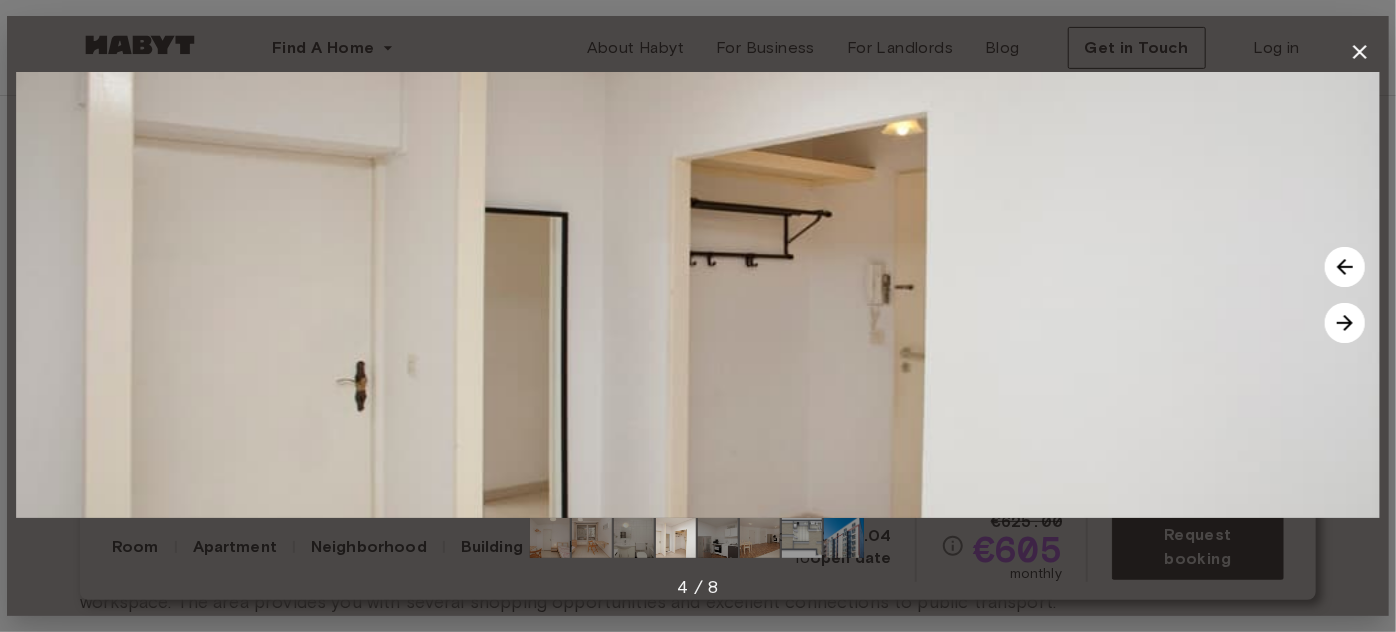 click at bounding box center (1345, 323) 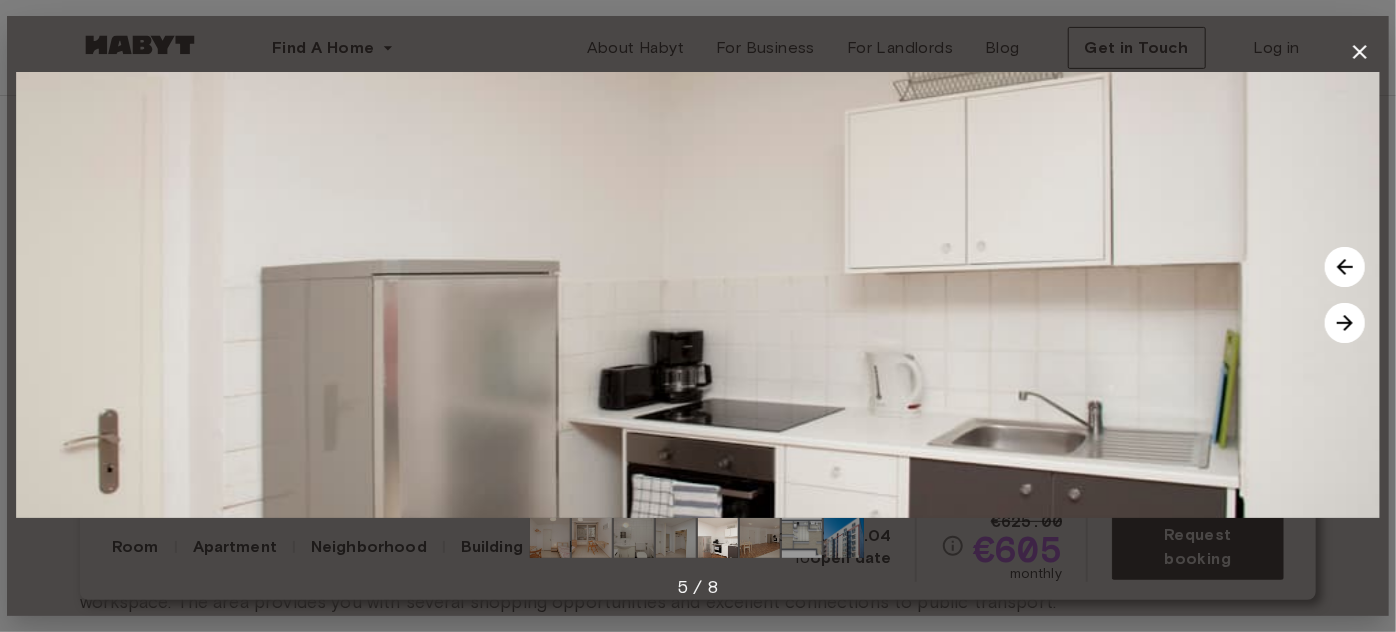 click at bounding box center [1345, 323] 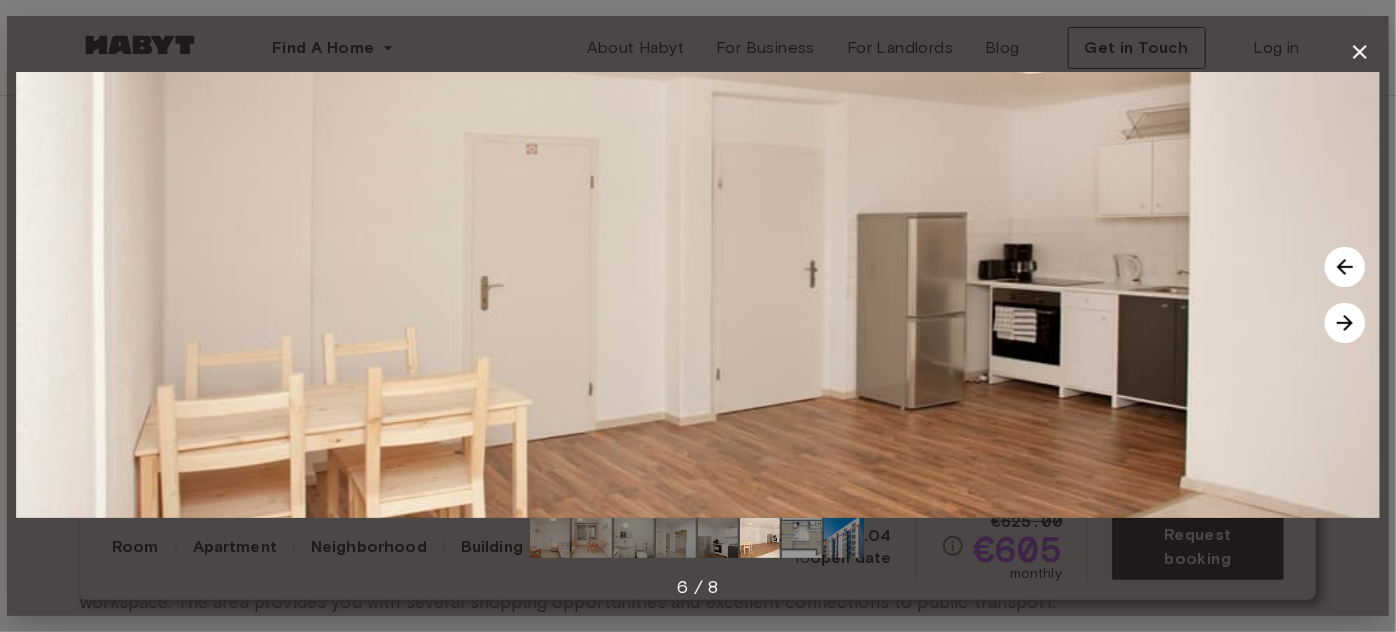 click at bounding box center (1345, 323) 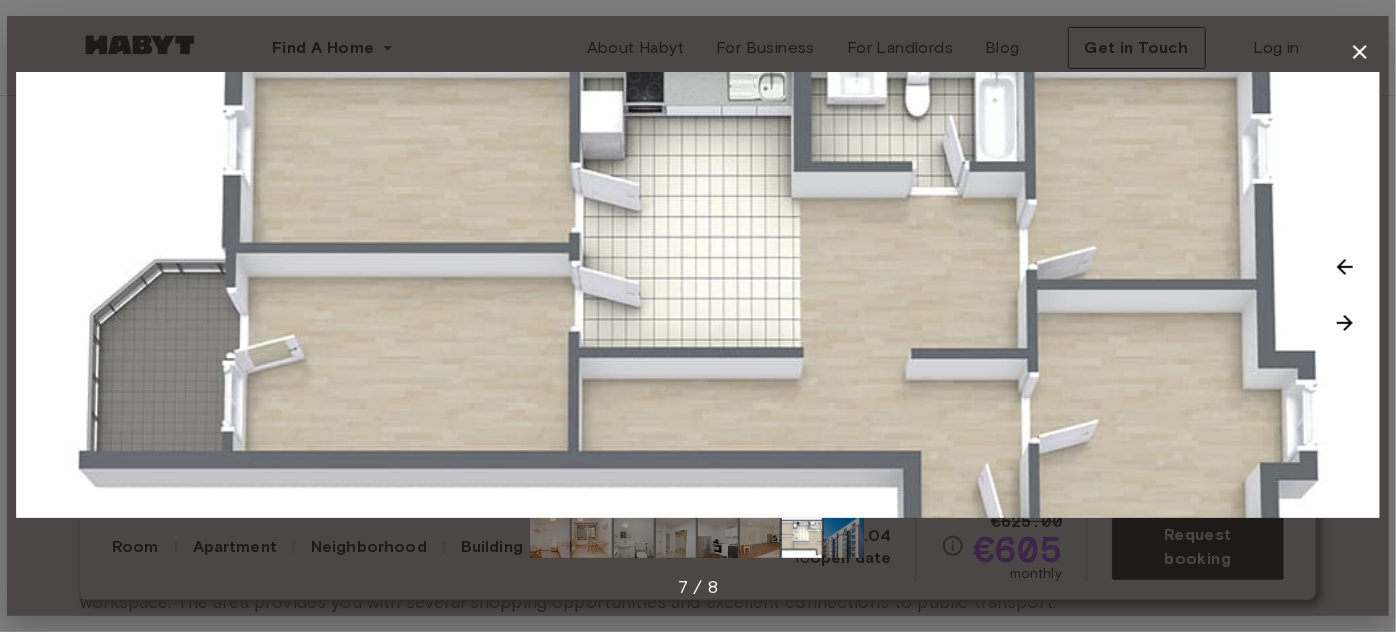 click at bounding box center (1345, 323) 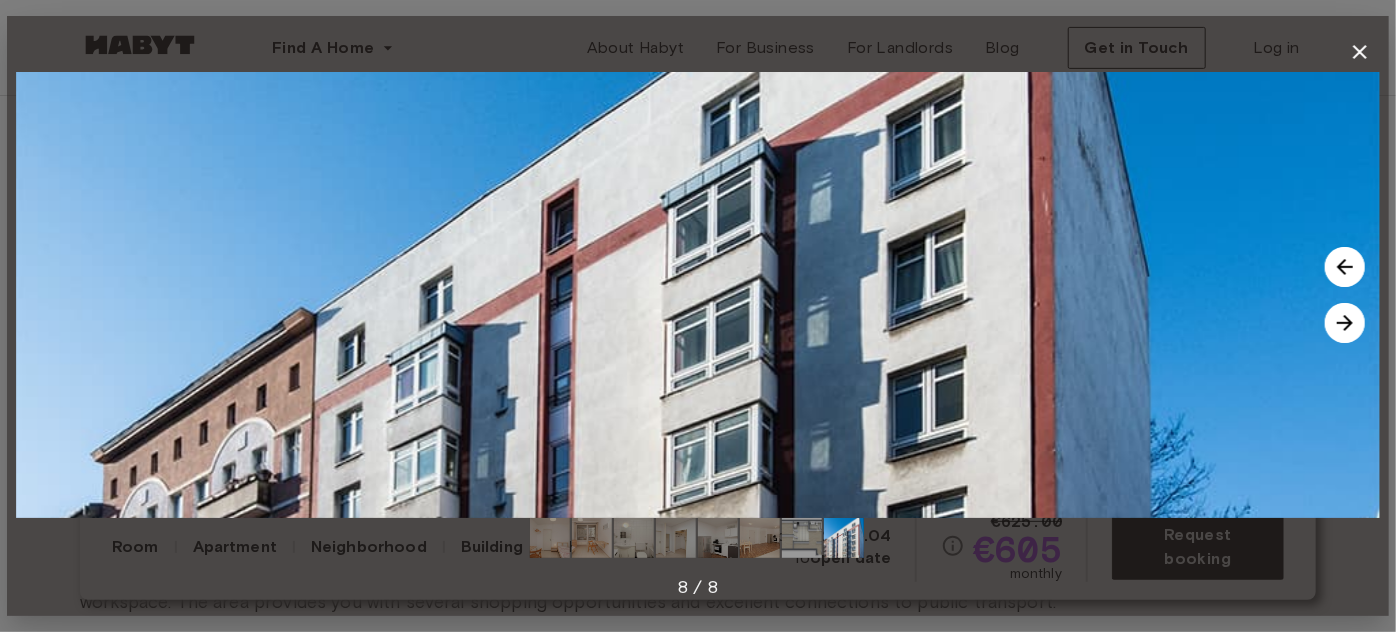 click at bounding box center (1345, 323) 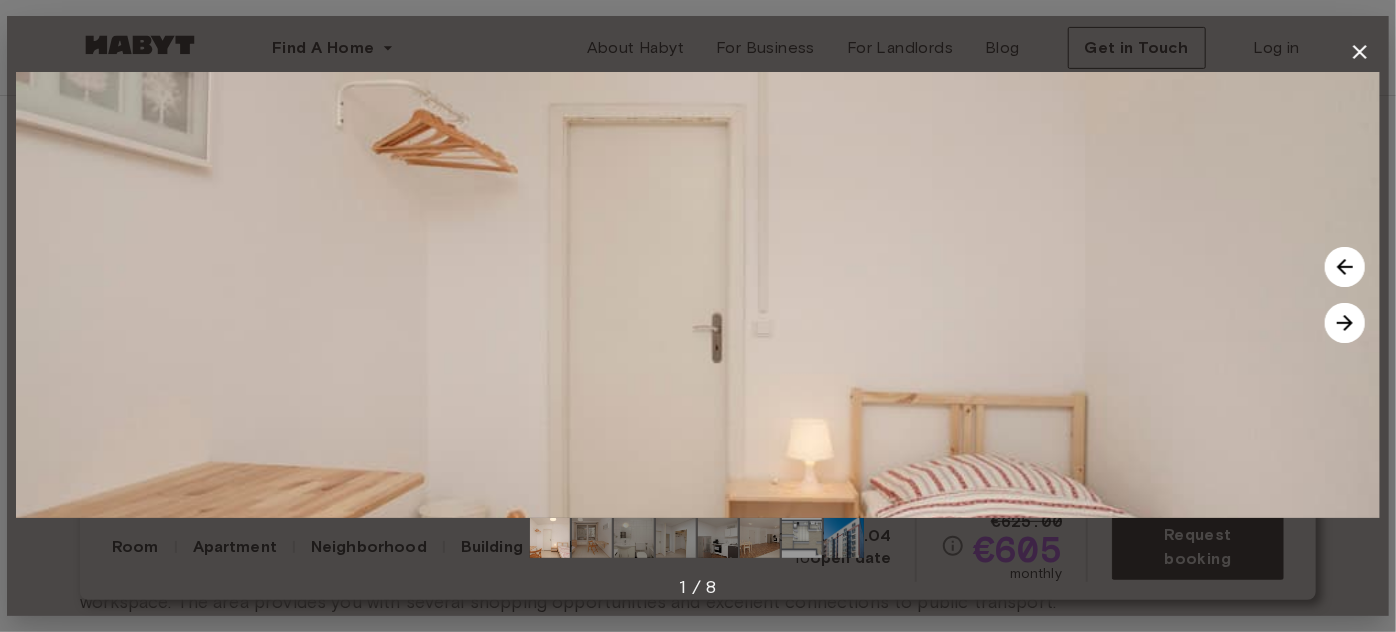 click at bounding box center (1345, 323) 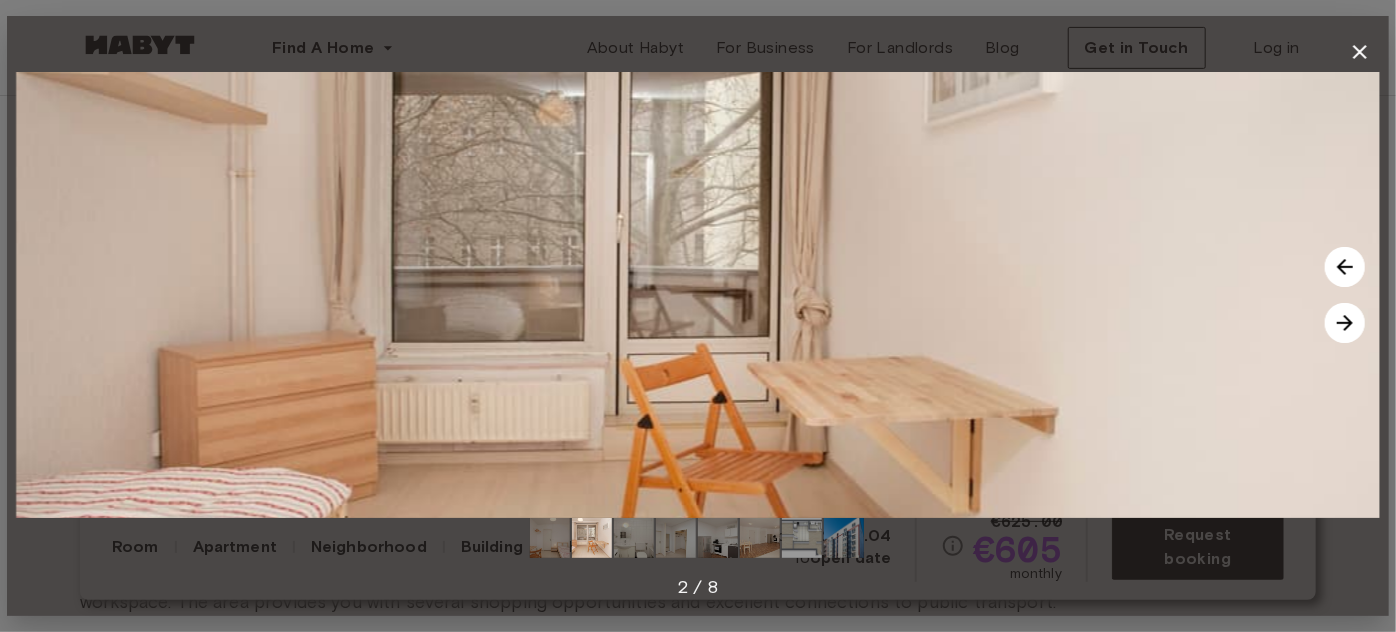 click at bounding box center (698, 295) 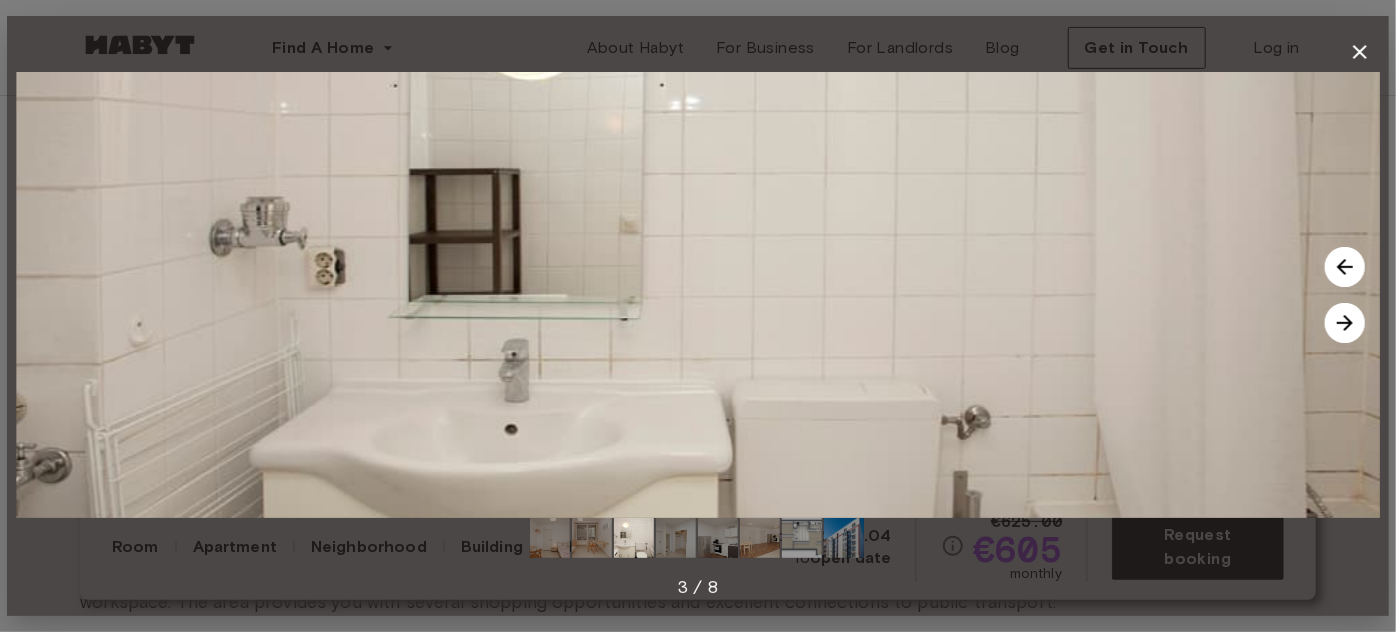 click at bounding box center [1345, 323] 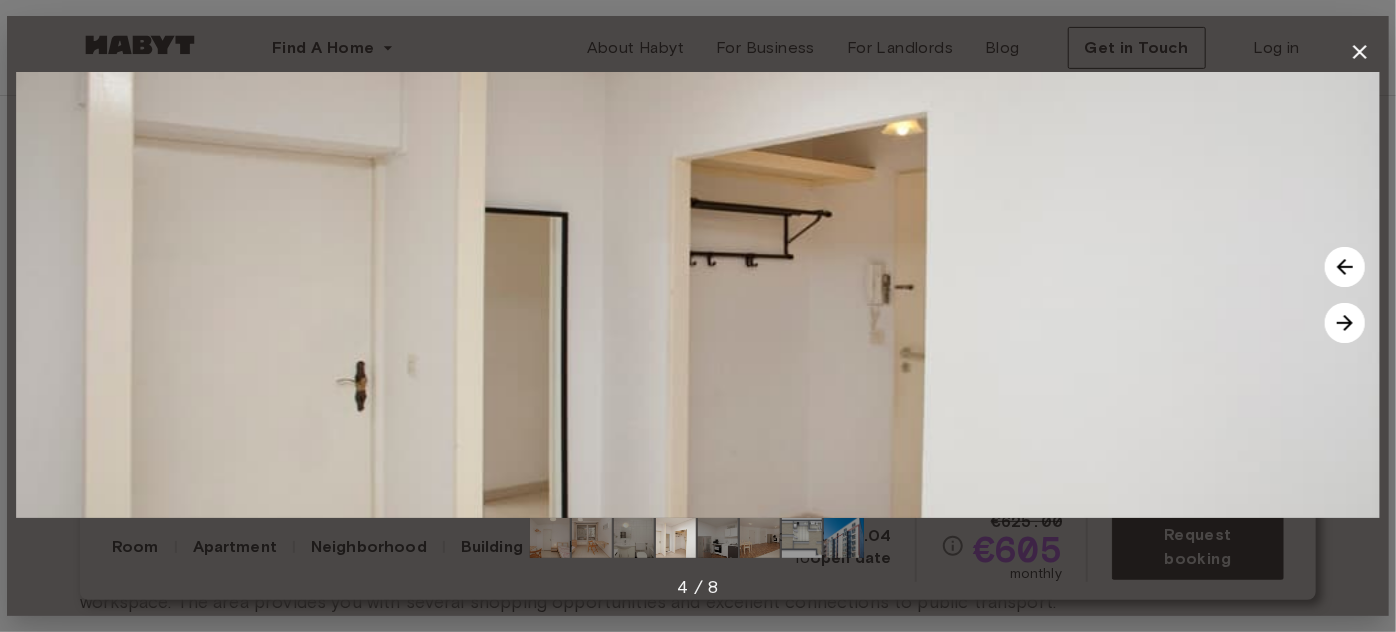 click at bounding box center [1345, 323] 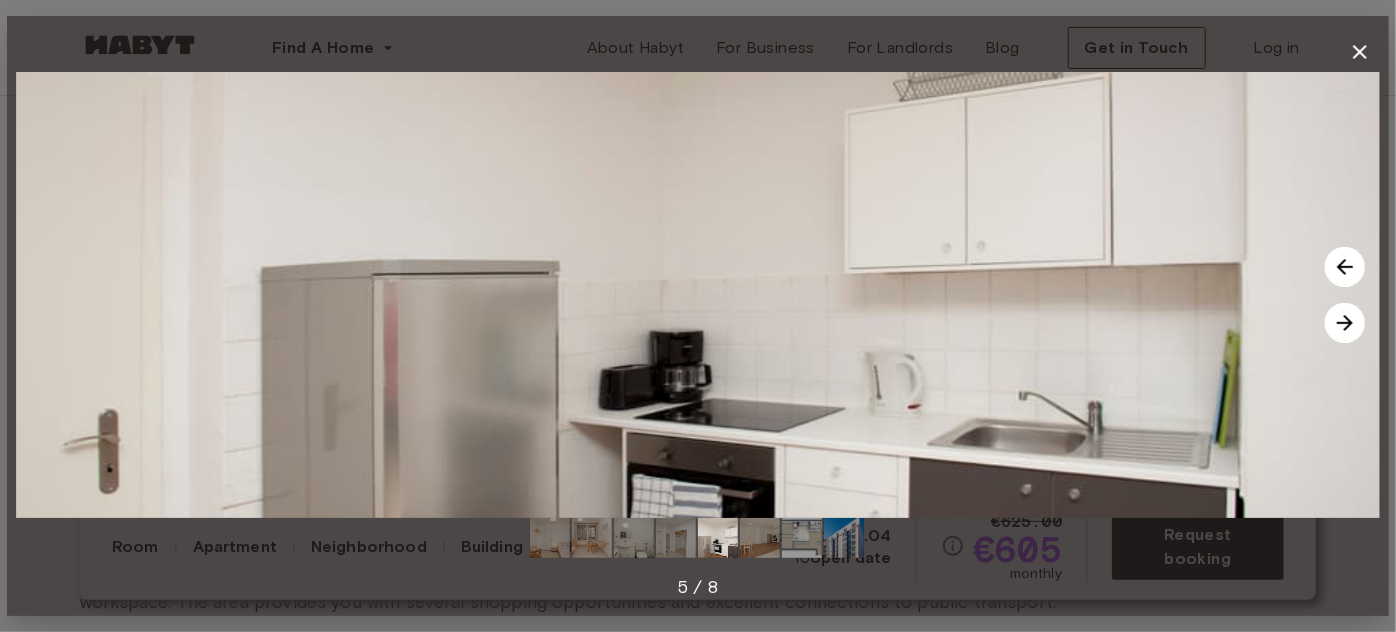 click at bounding box center [1345, 323] 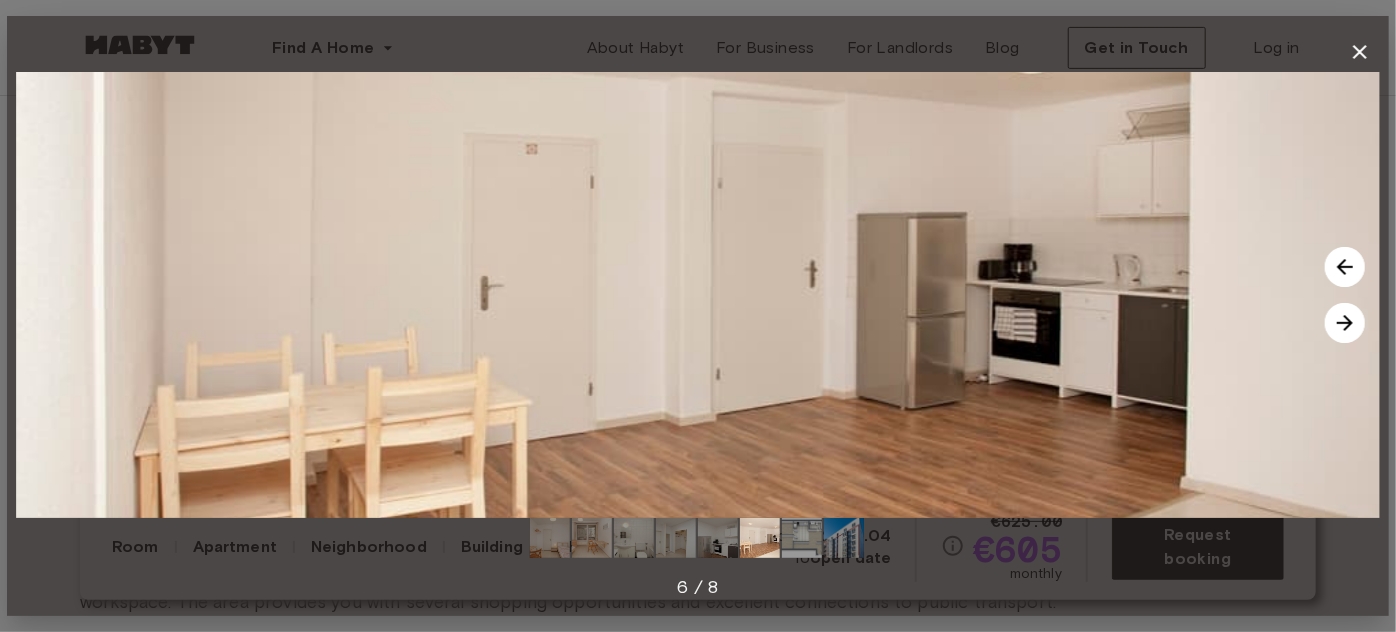 click at bounding box center [1345, 323] 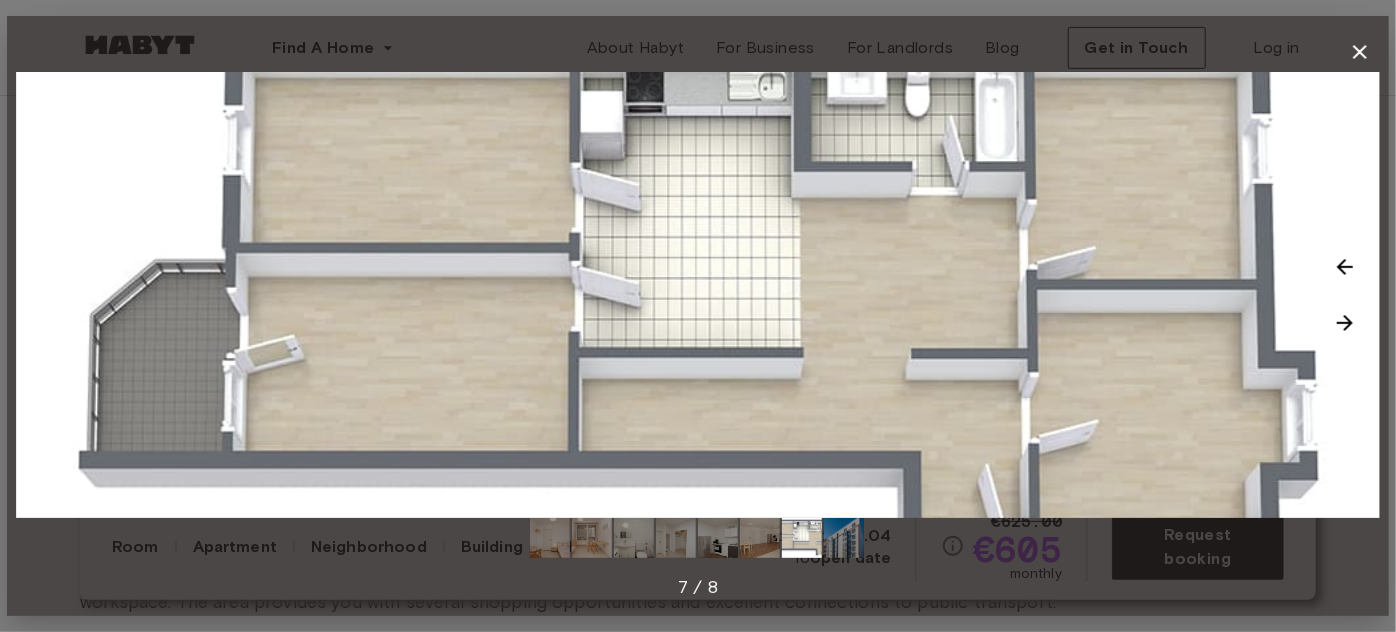click at bounding box center (1345, 323) 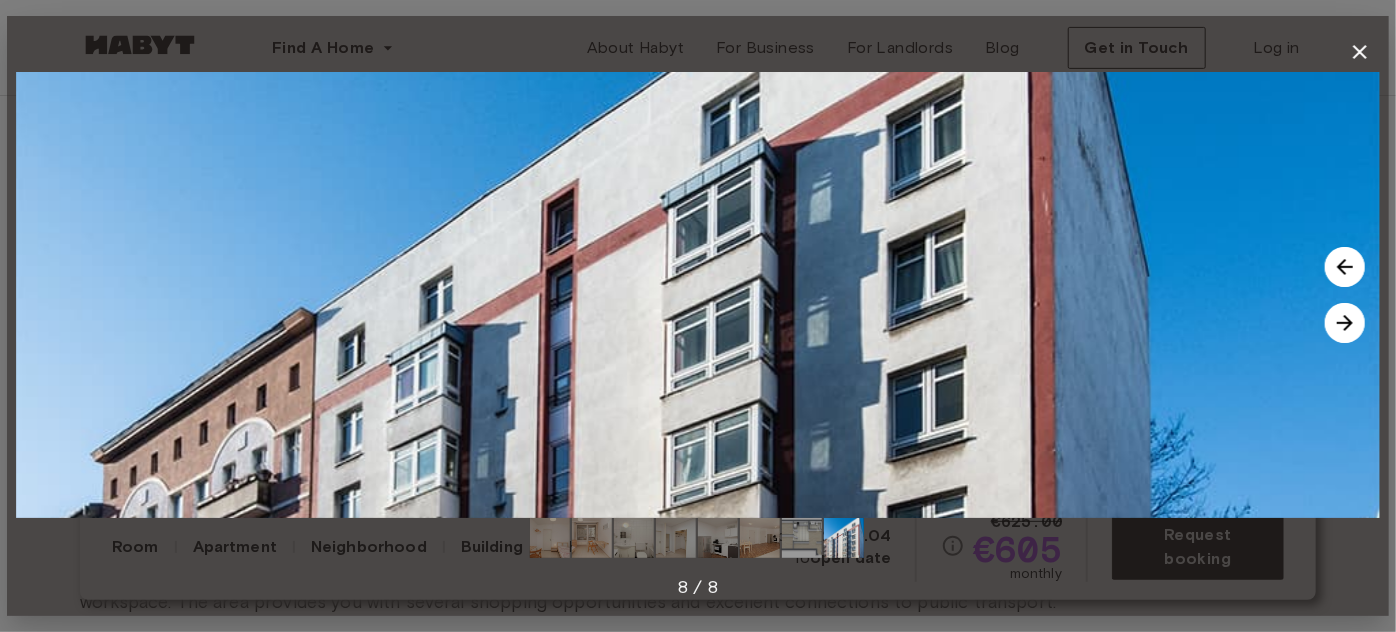 click at bounding box center (1345, 323) 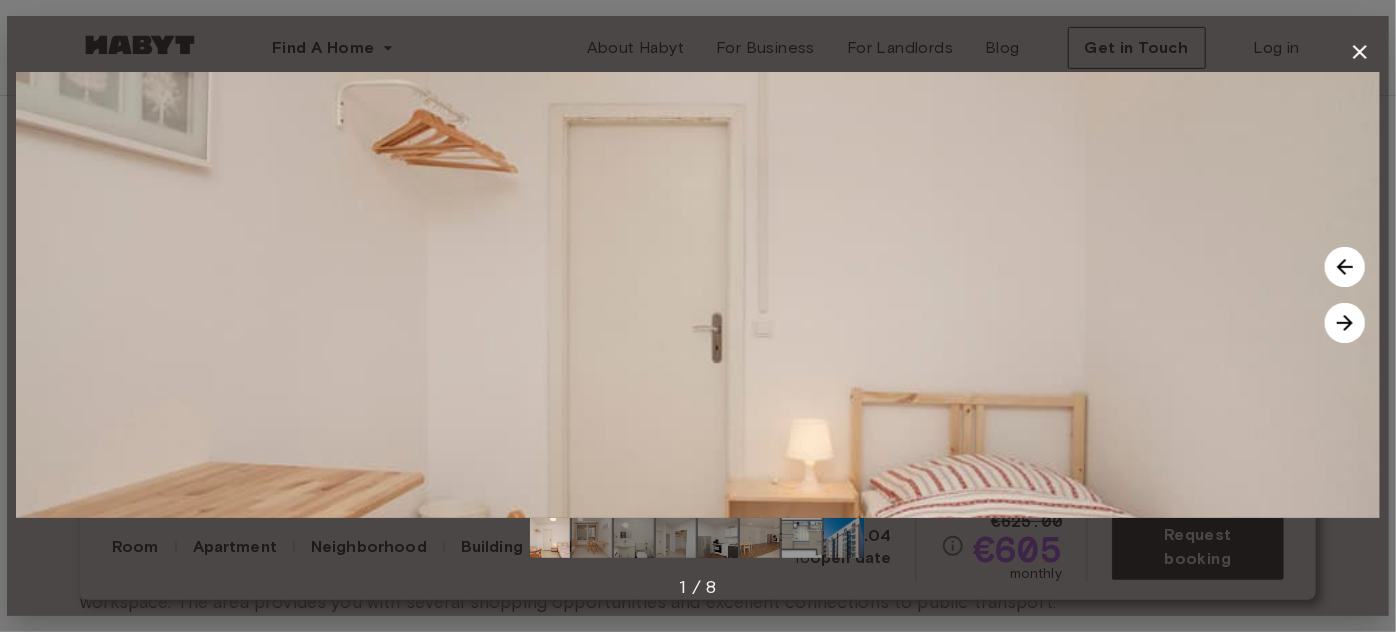 click at bounding box center [1345, 323] 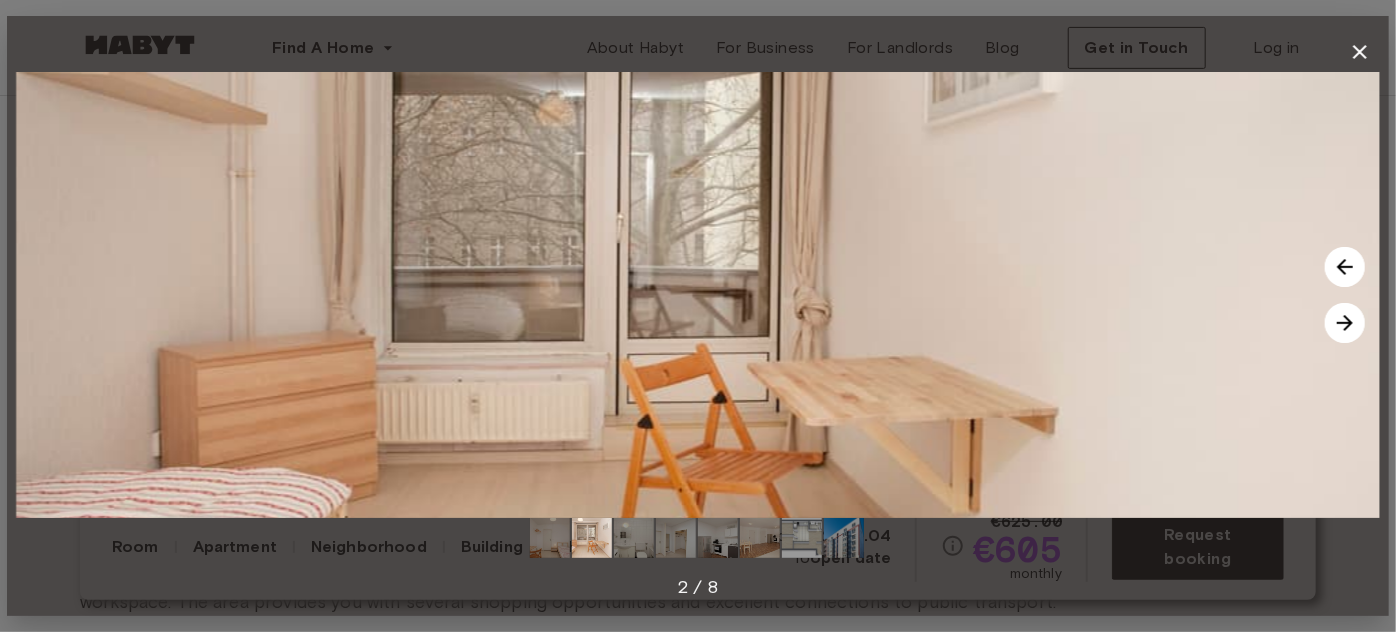 click at bounding box center (1345, 323) 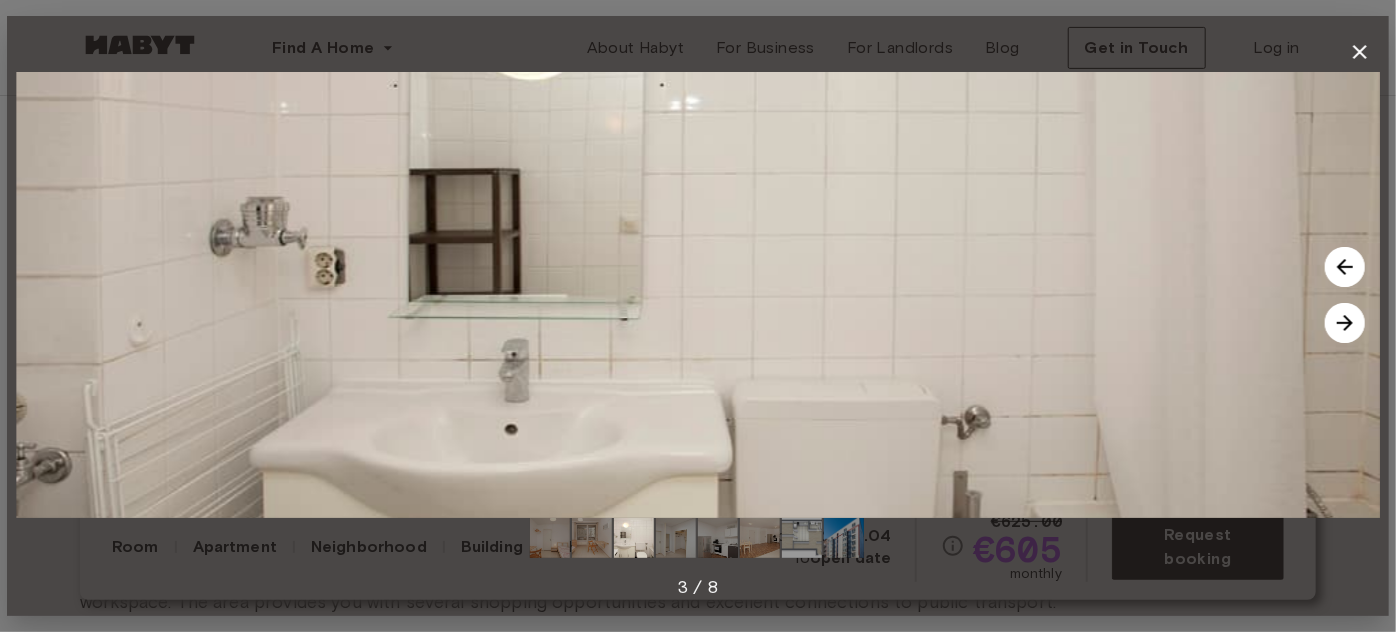 click at bounding box center (1345, 323) 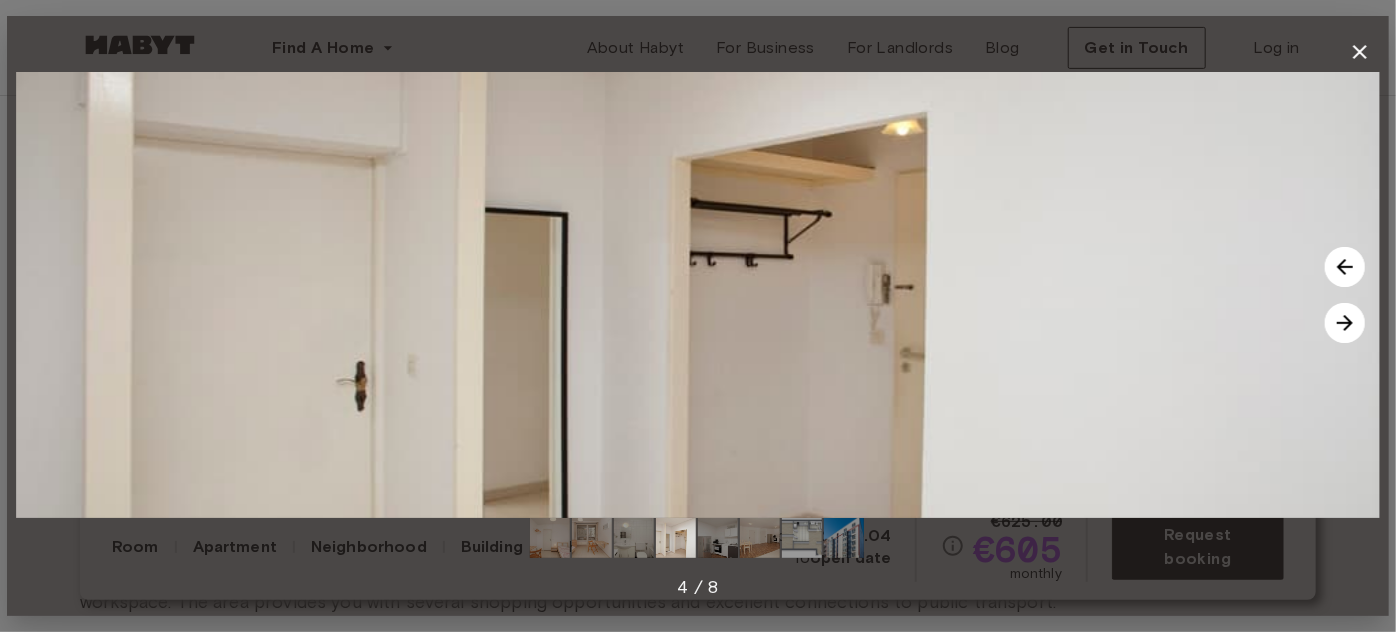 click at bounding box center [1345, 323] 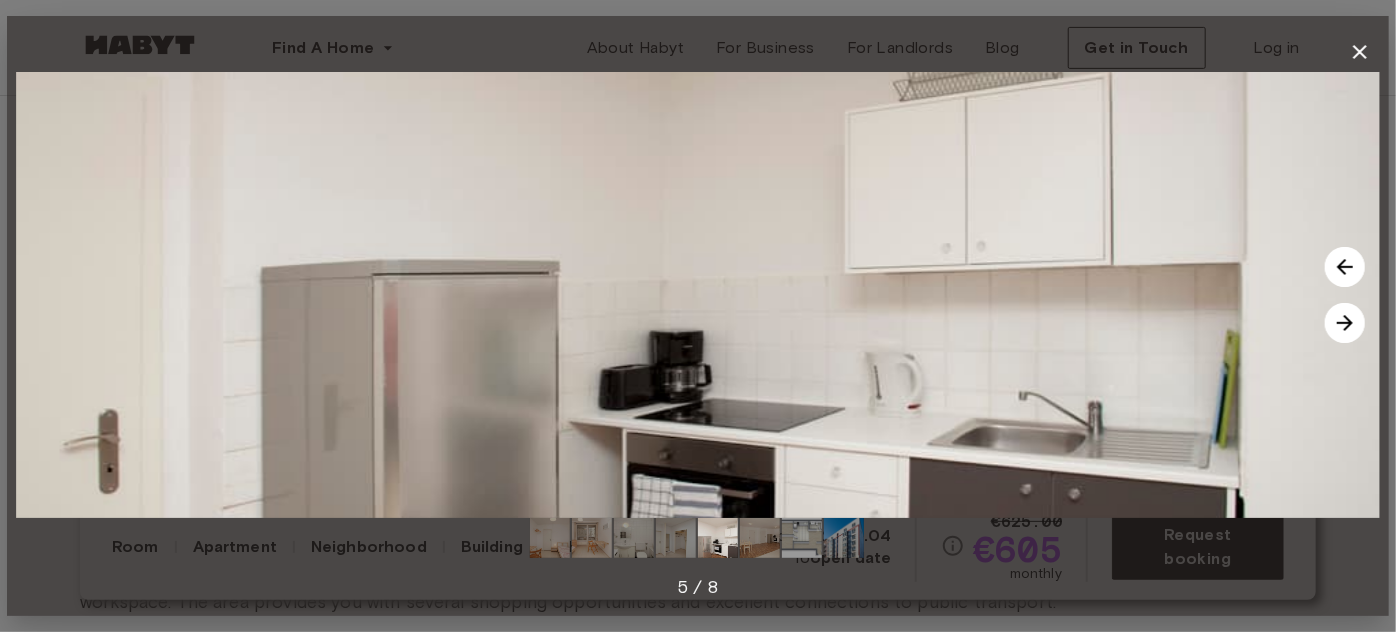 click at bounding box center [1345, 323] 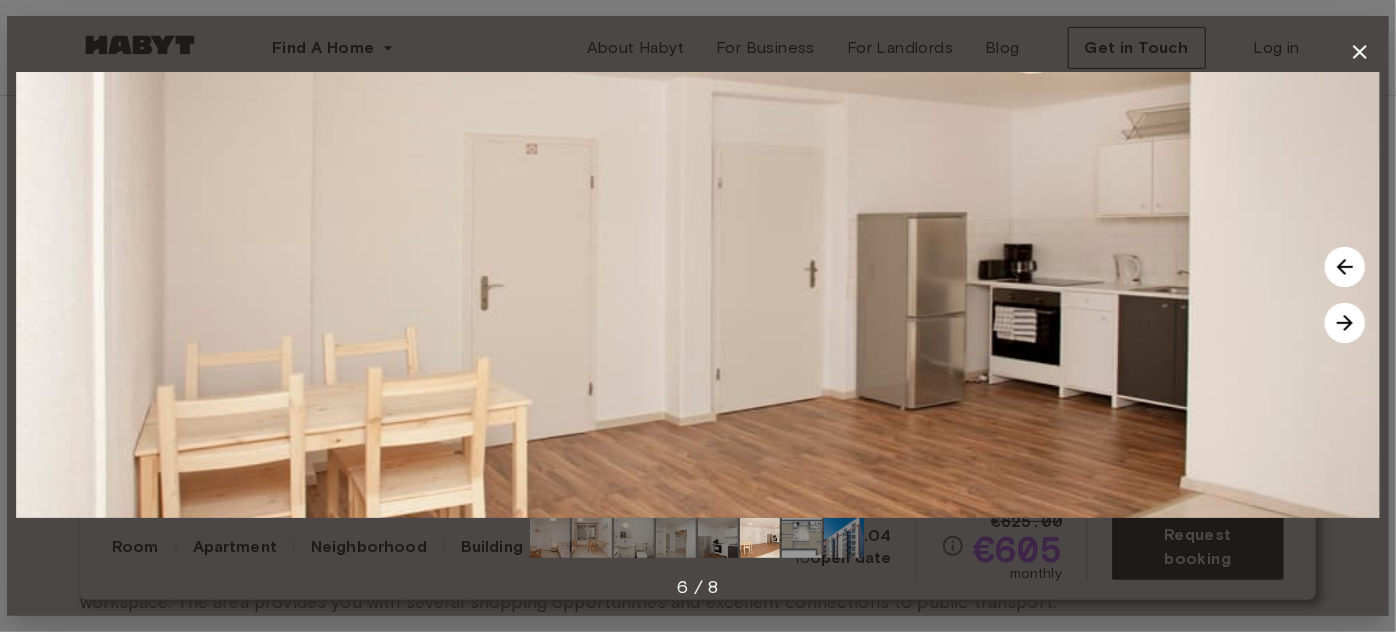 click at bounding box center [1345, 267] 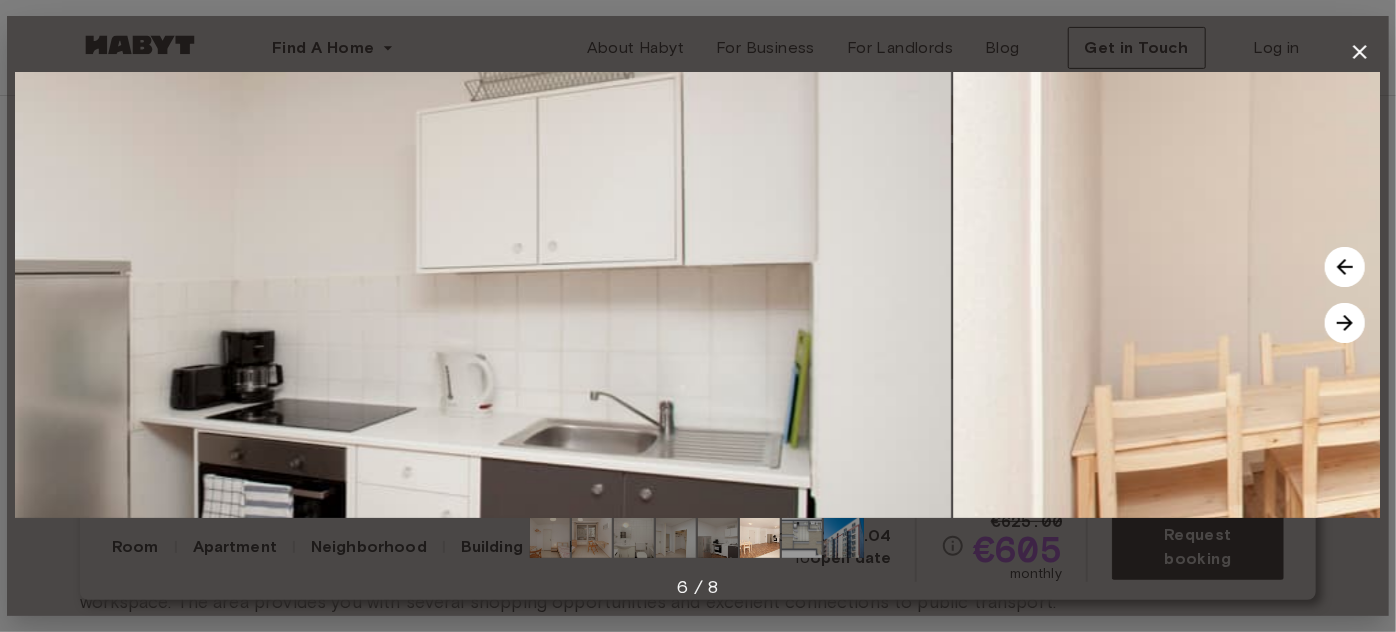 click at bounding box center [1345, 267] 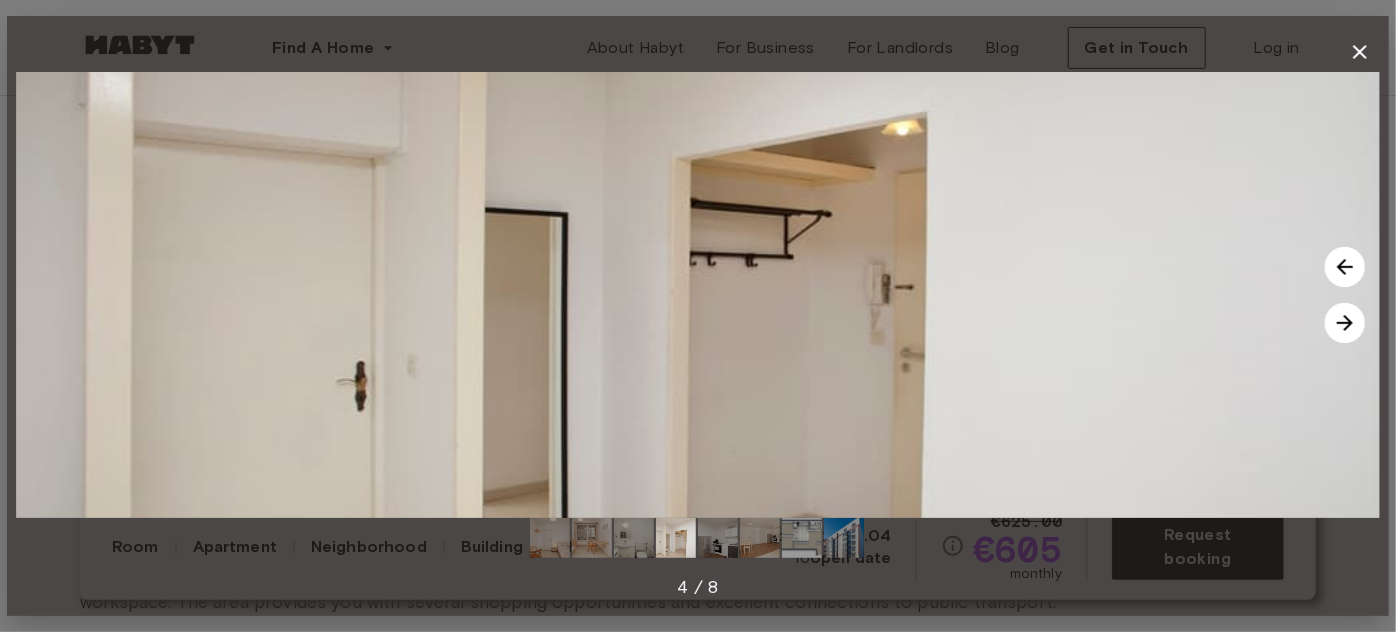 click at bounding box center (1345, 267) 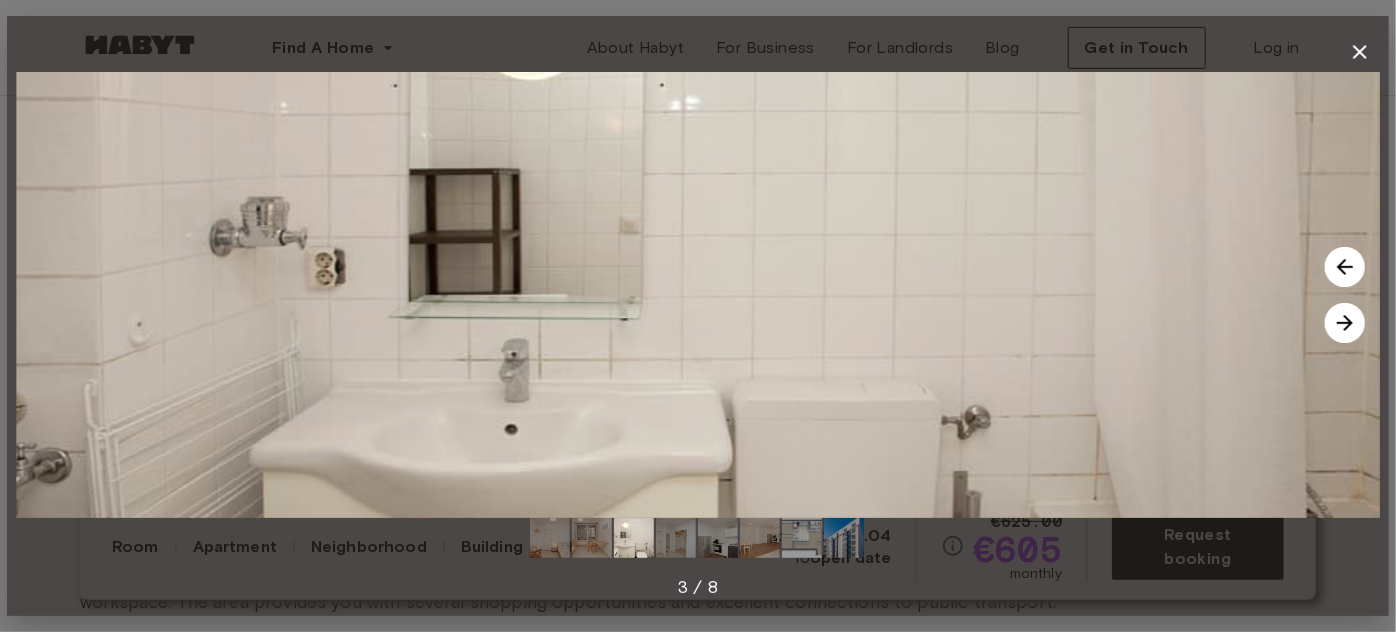 click at bounding box center [1345, 267] 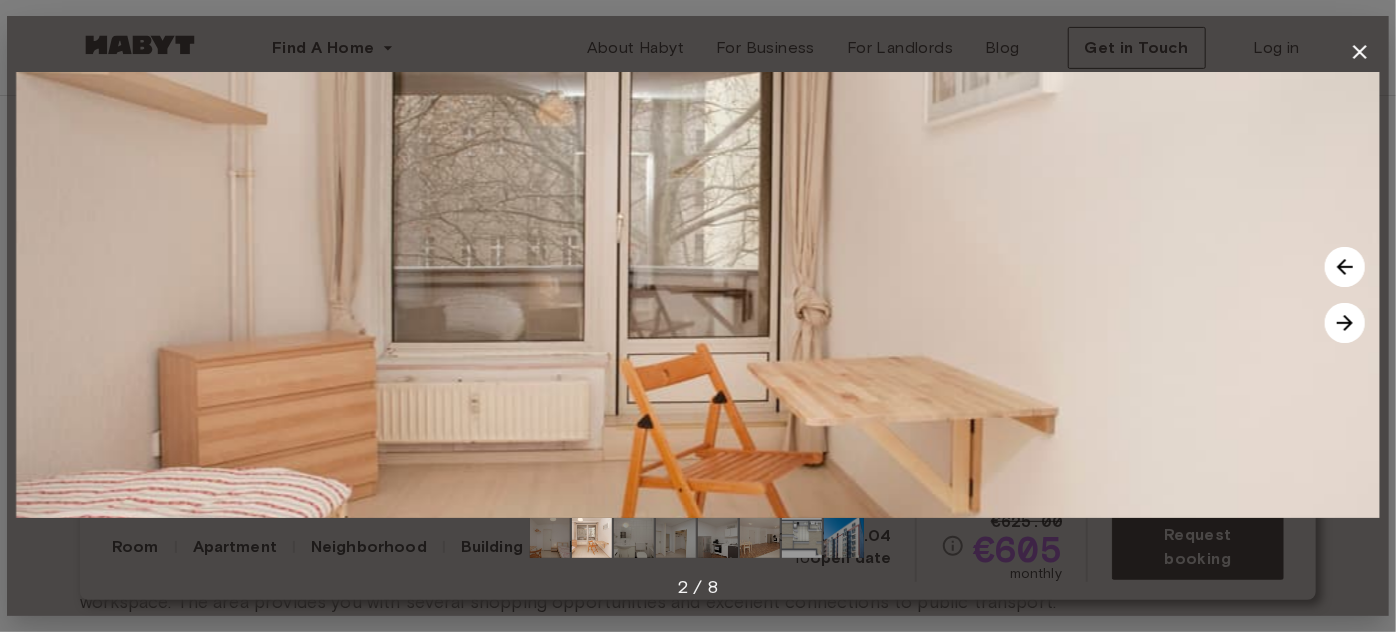 click at bounding box center [698, 295] 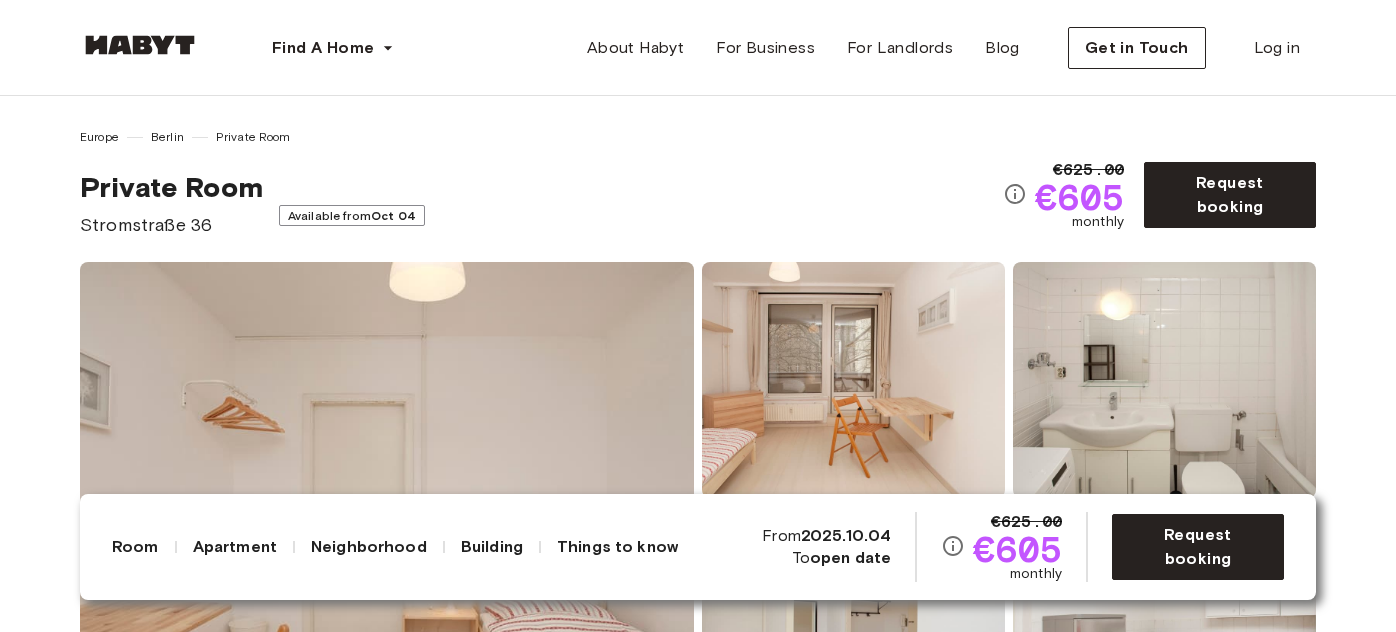 scroll, scrollTop: 0, scrollLeft: 0, axis: both 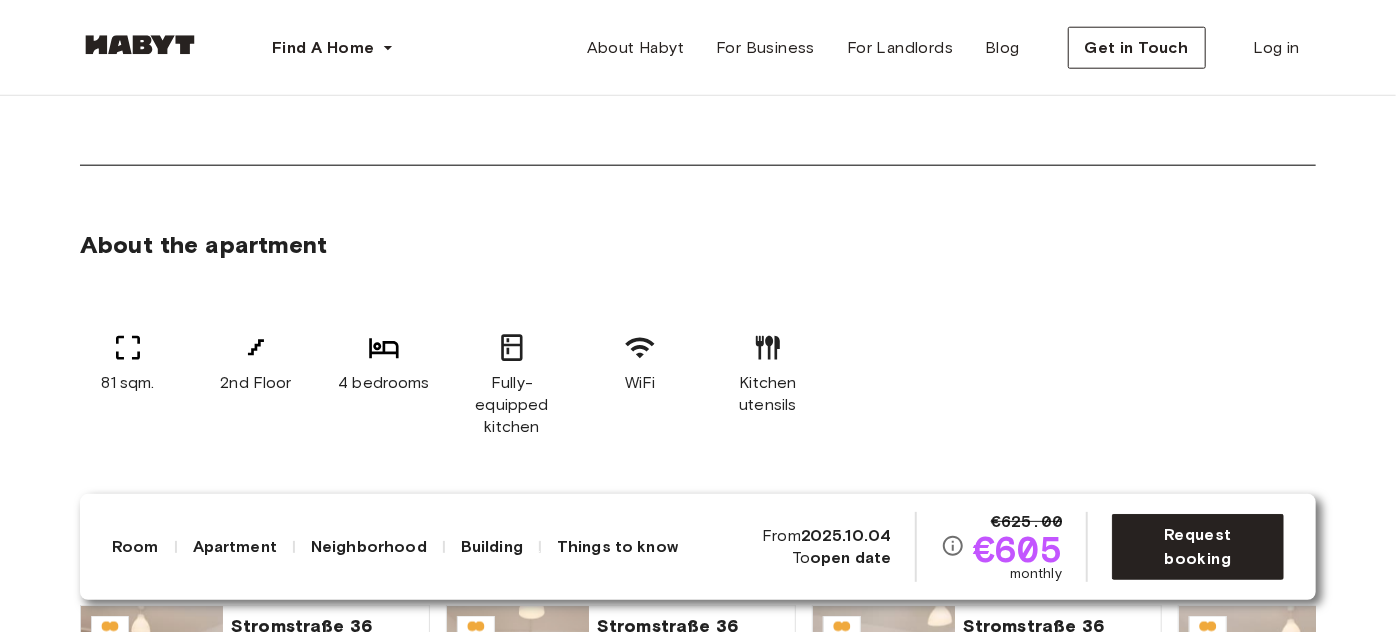 click on "2025.10.04" at bounding box center (846, 535) 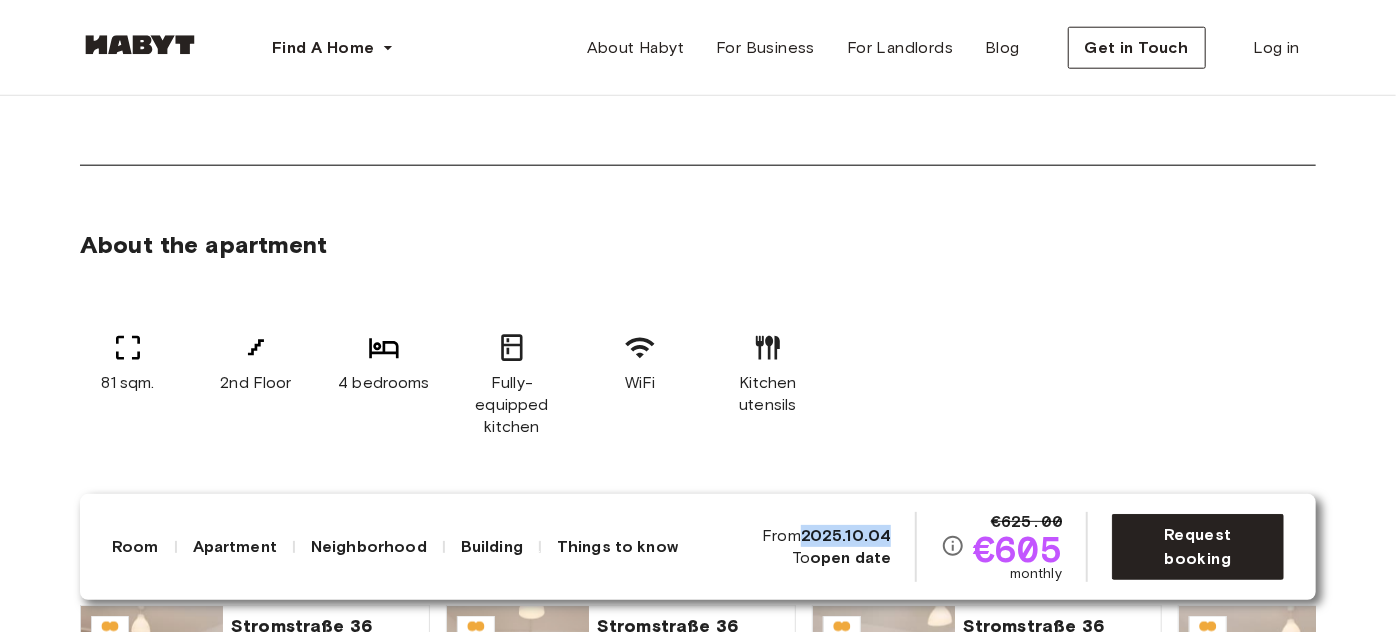 click on "2025.10.04" at bounding box center [846, 535] 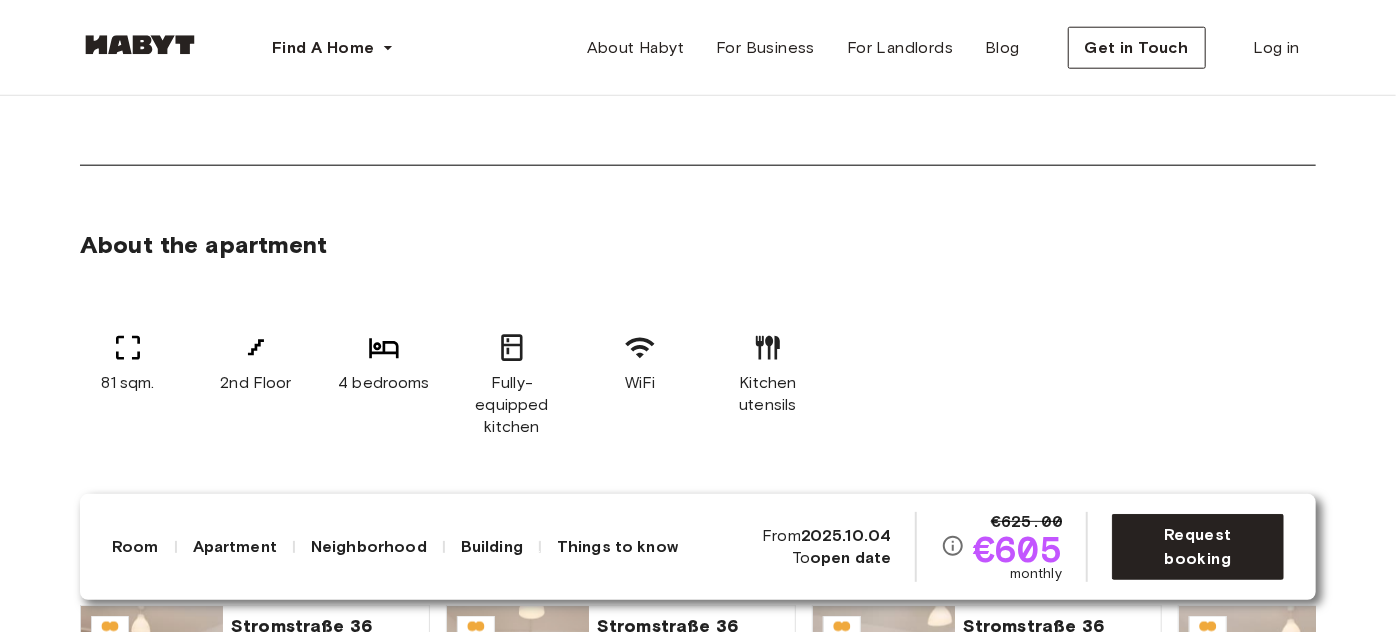 click on "open date" at bounding box center (850, 557) 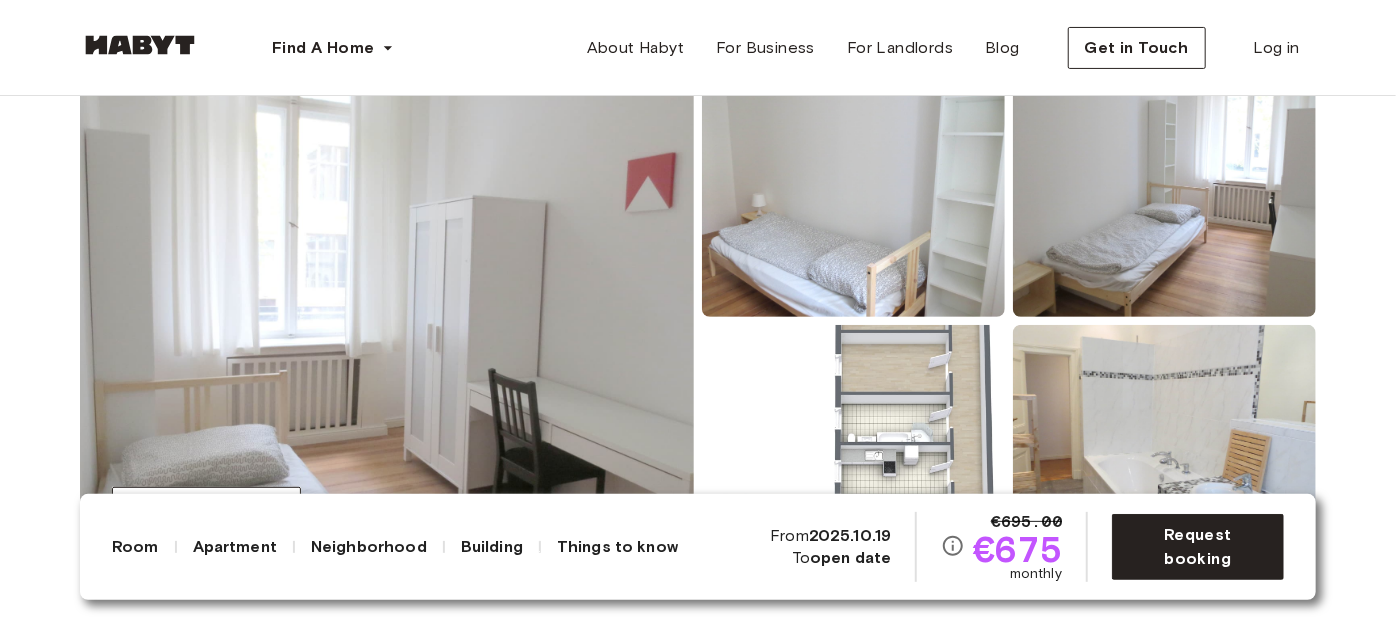 scroll, scrollTop: 181, scrollLeft: 0, axis: vertical 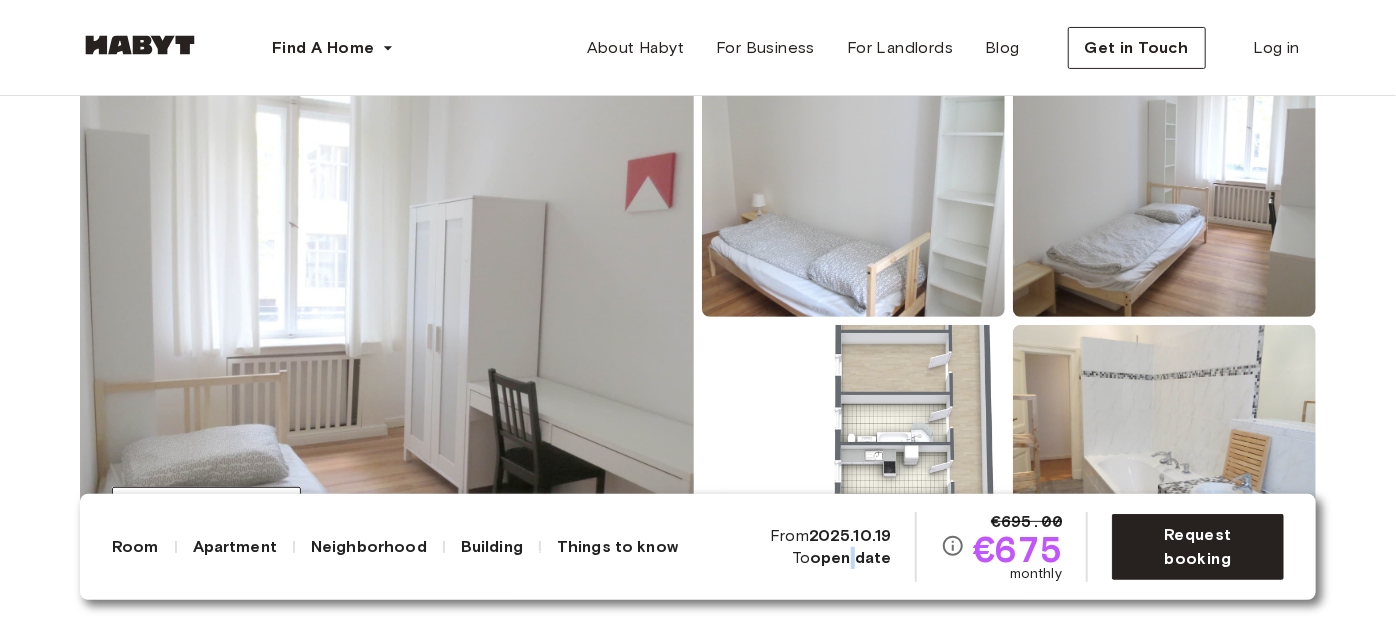 click on "open date" at bounding box center [850, 557] 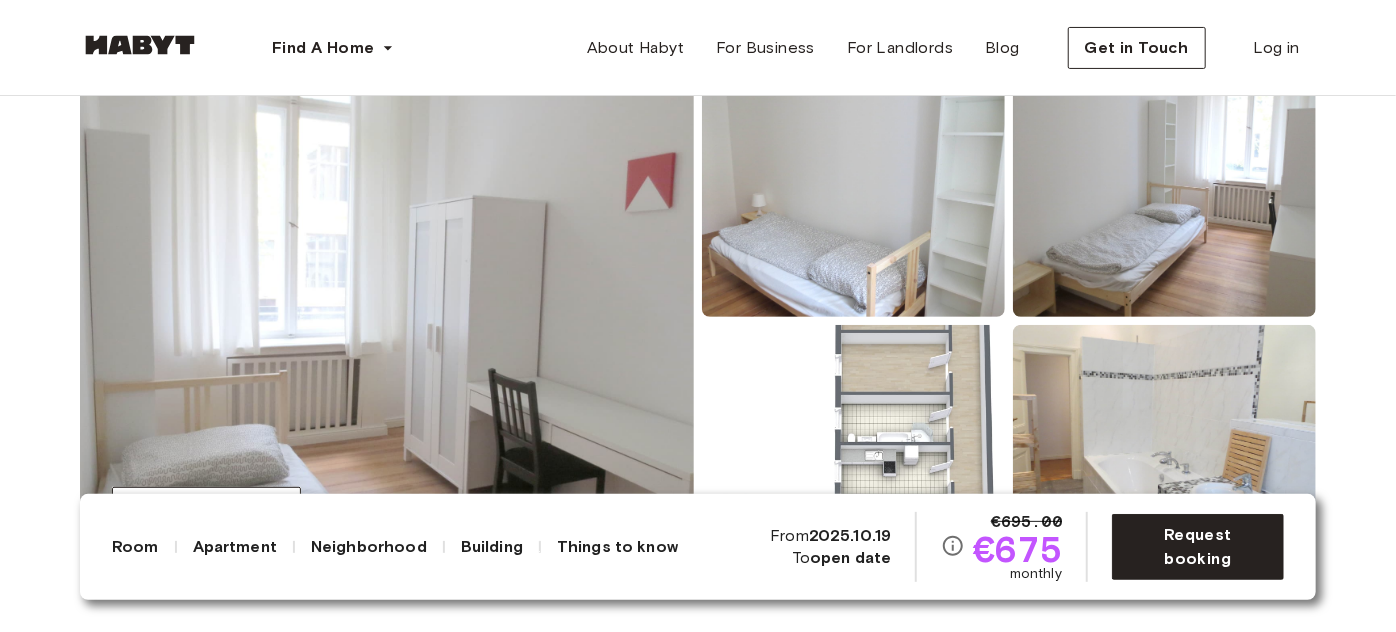 click on "€695.00 €675 monthly From  [DATE] To  open date" at bounding box center [916, 547] 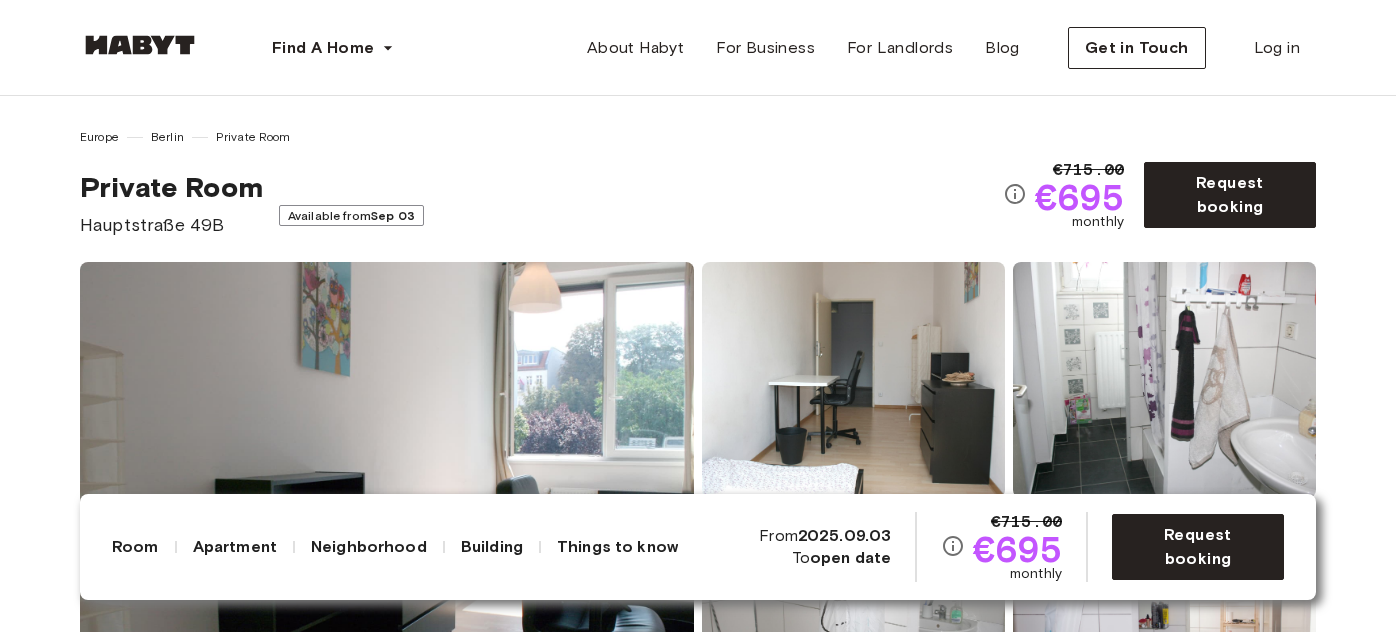 scroll, scrollTop: 154, scrollLeft: 0, axis: vertical 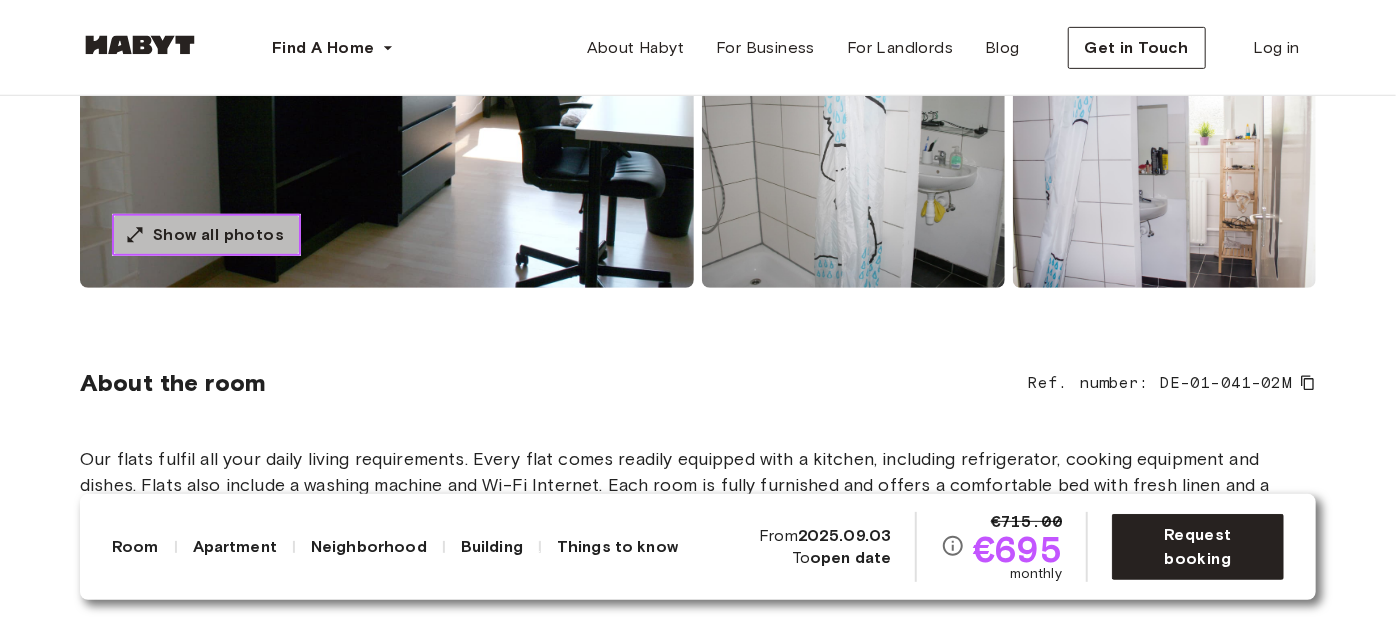 click on "Show all photos" at bounding box center [218, 235] 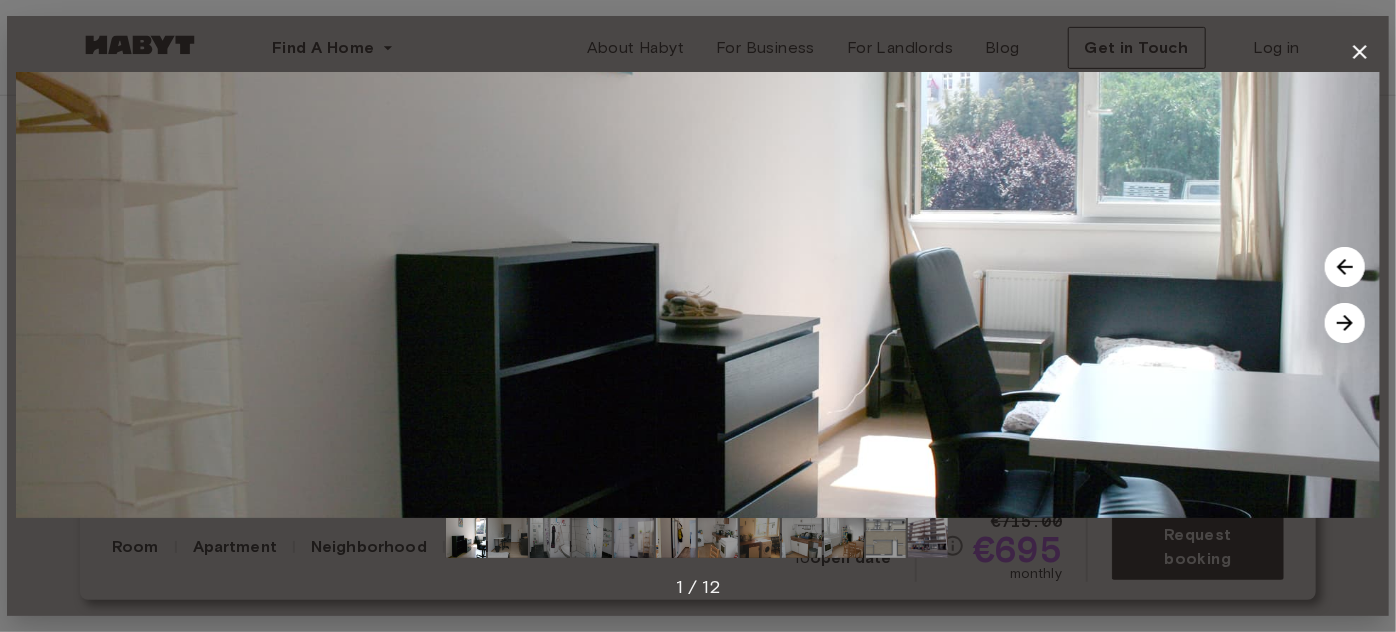 click at bounding box center (1345, 323) 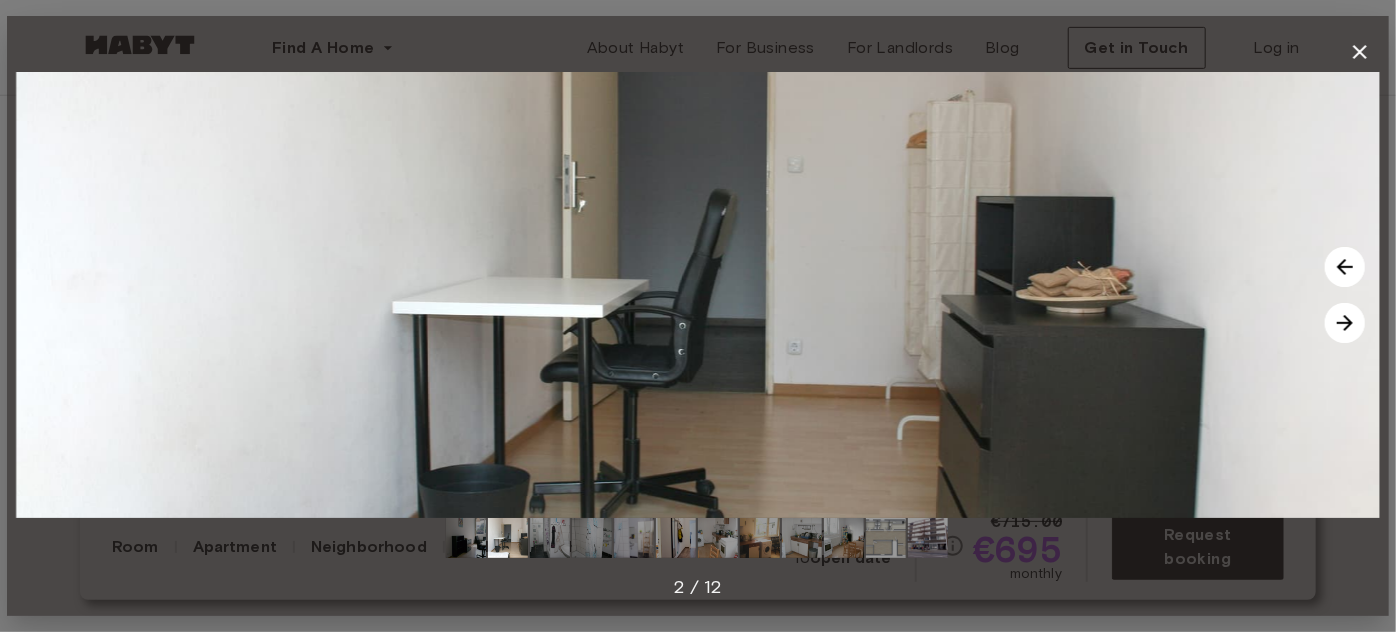 click at bounding box center (1345, 323) 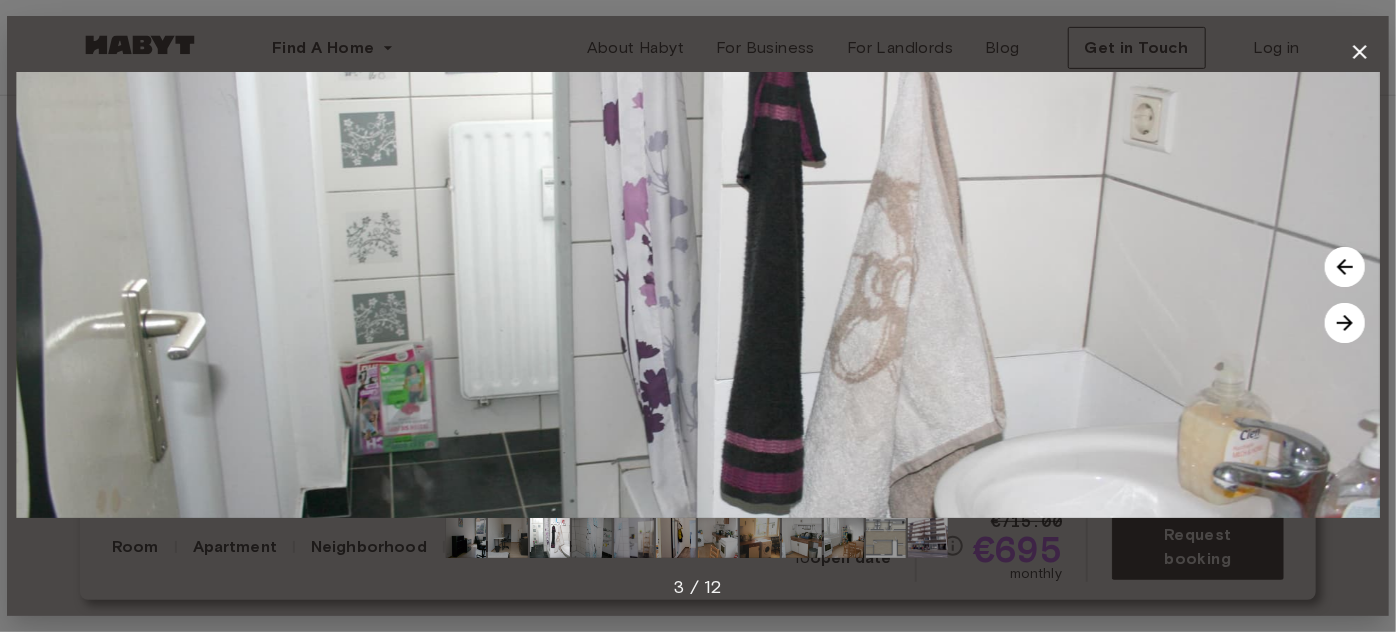 click at bounding box center [1345, 323] 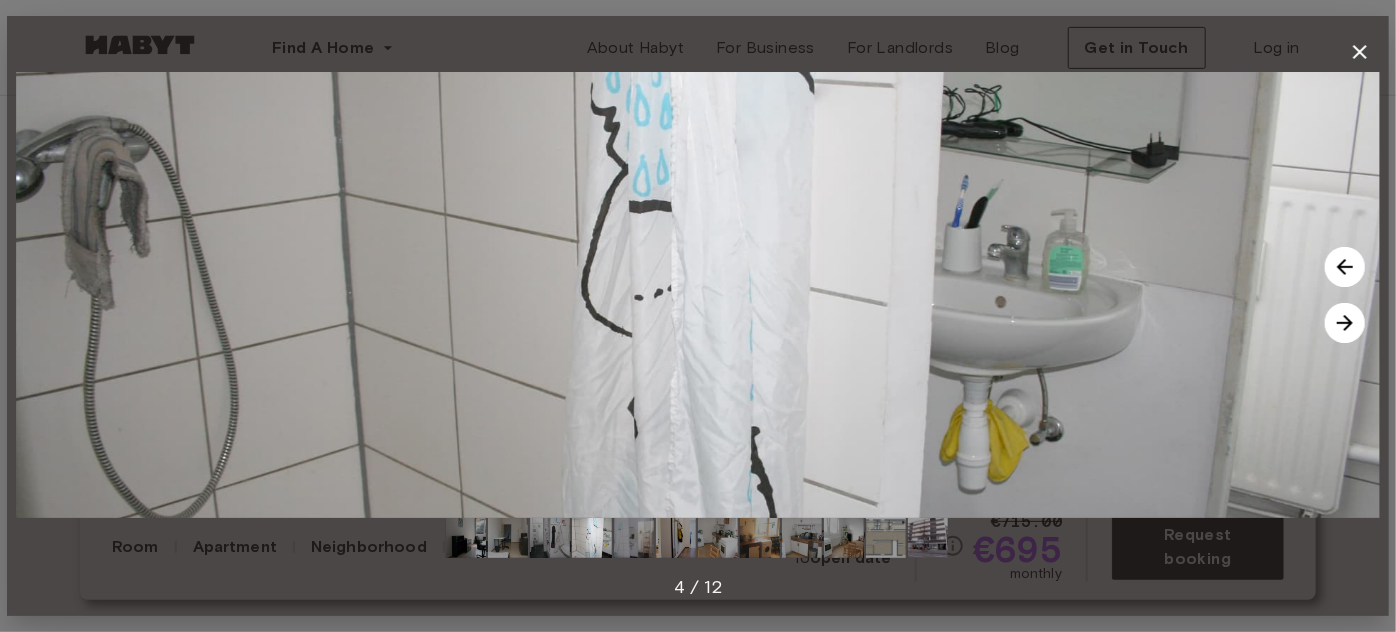 click at bounding box center [1345, 323] 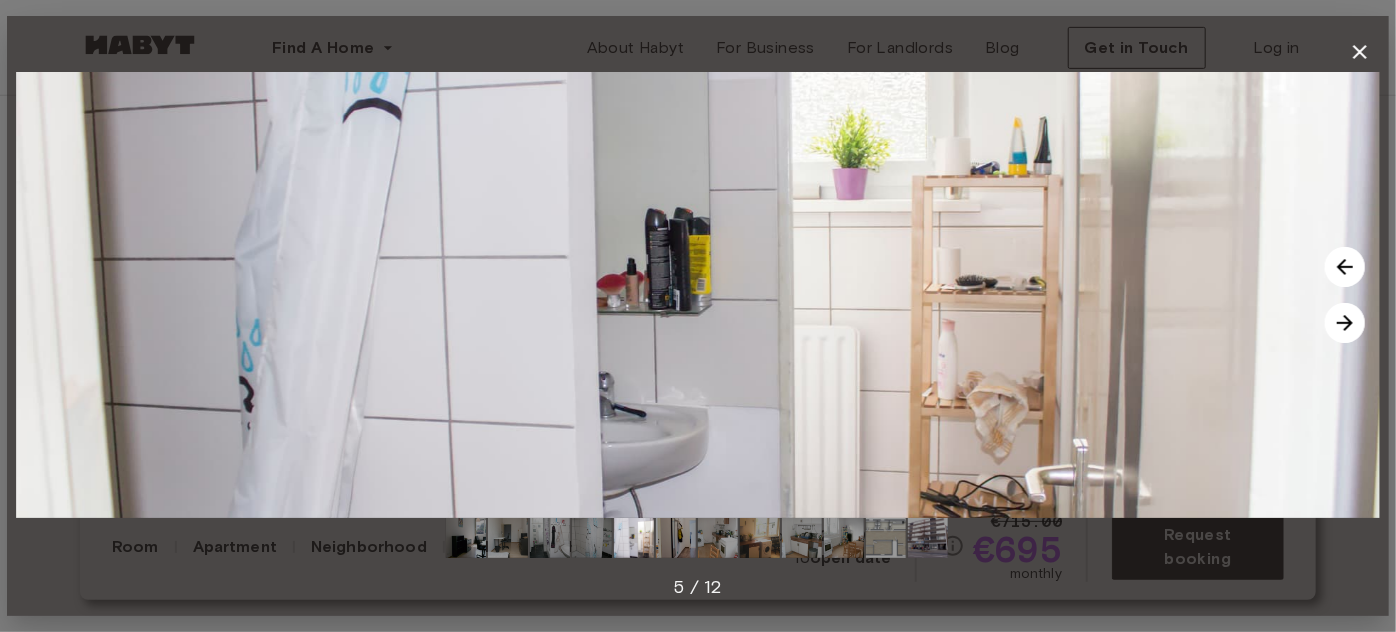 click at bounding box center [1345, 323] 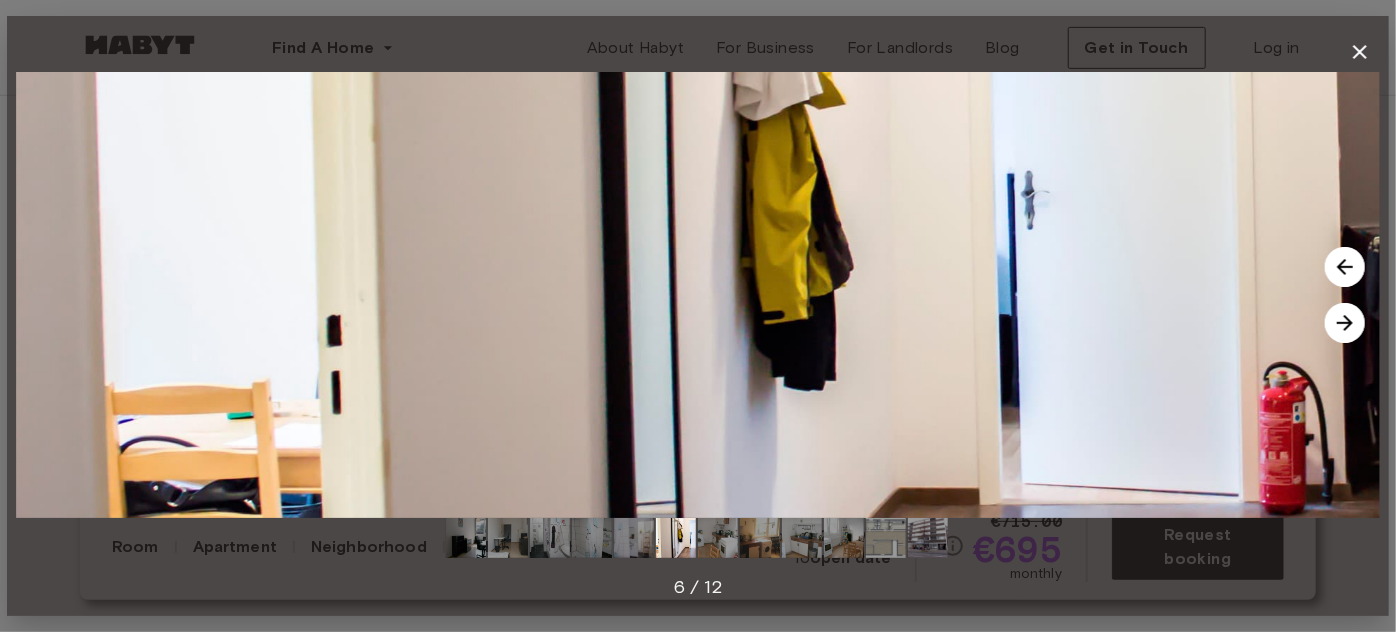 click at bounding box center [1345, 323] 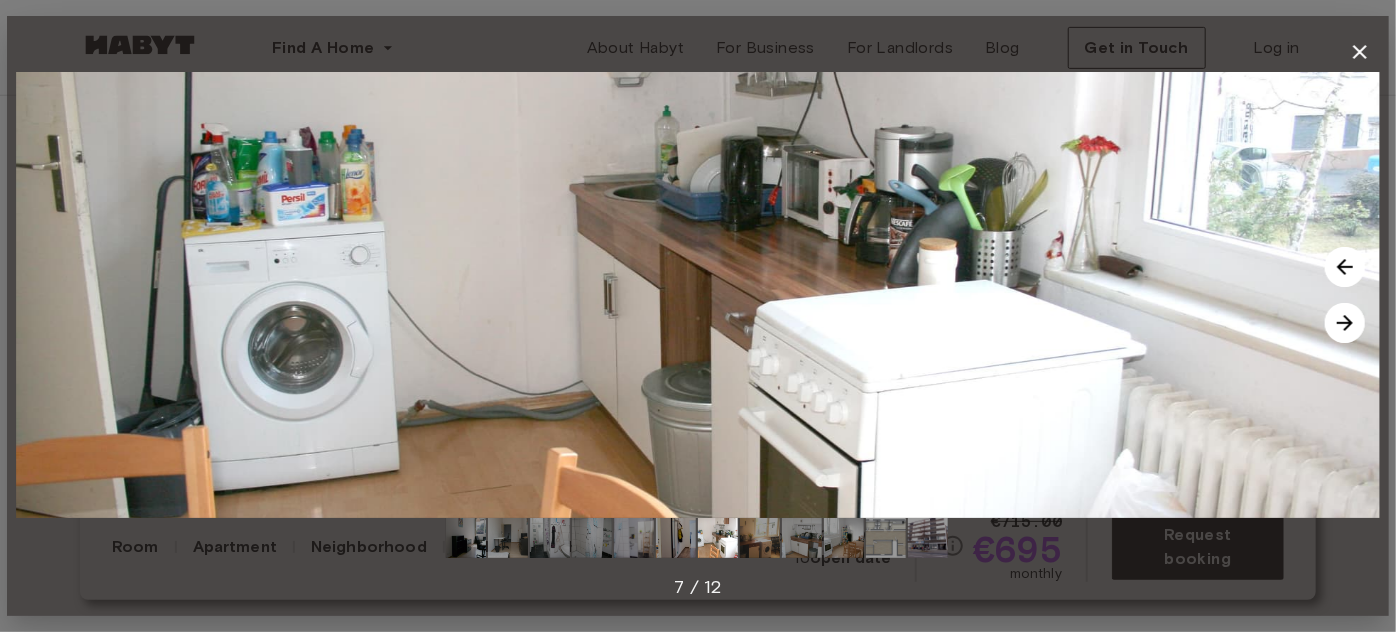click at bounding box center (1345, 323) 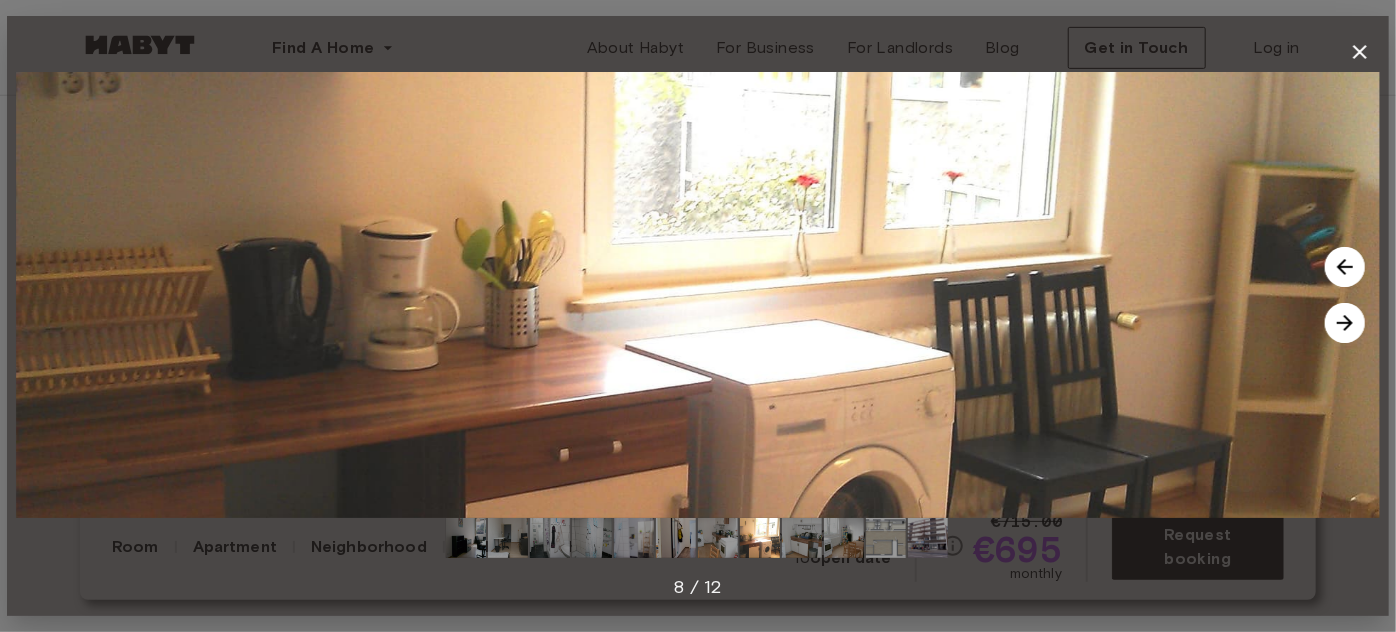 click at bounding box center (1345, 323) 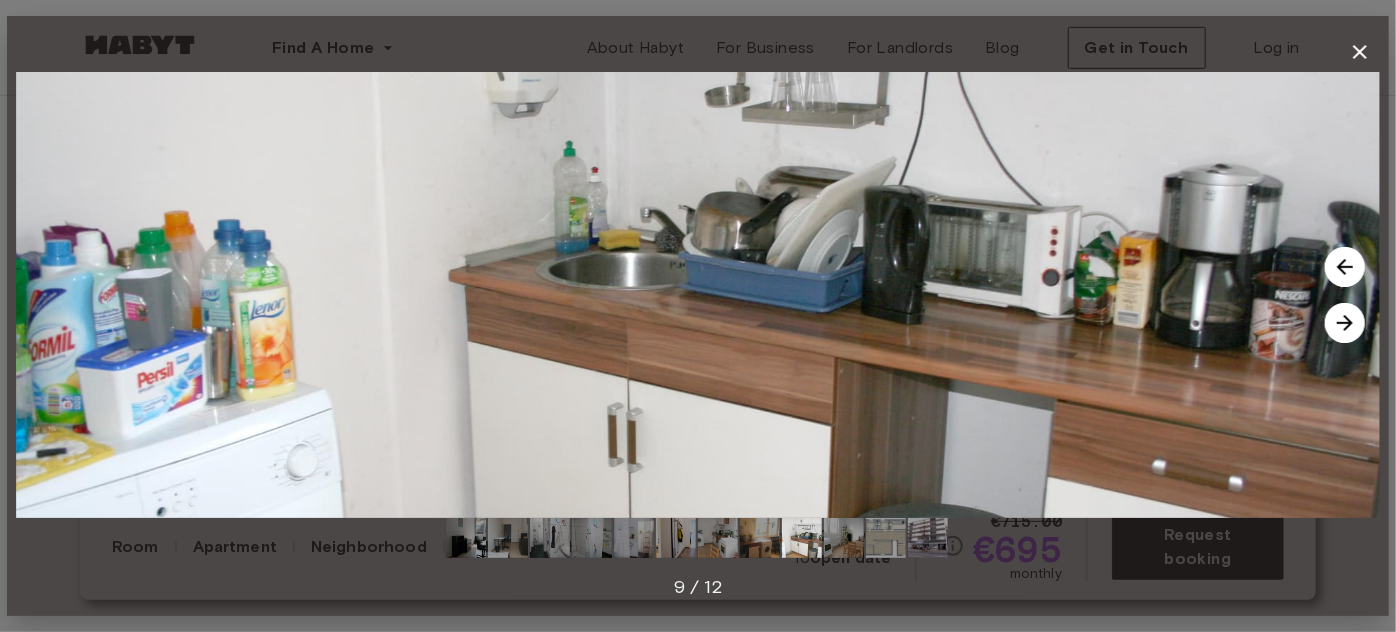 click at bounding box center (1345, 323) 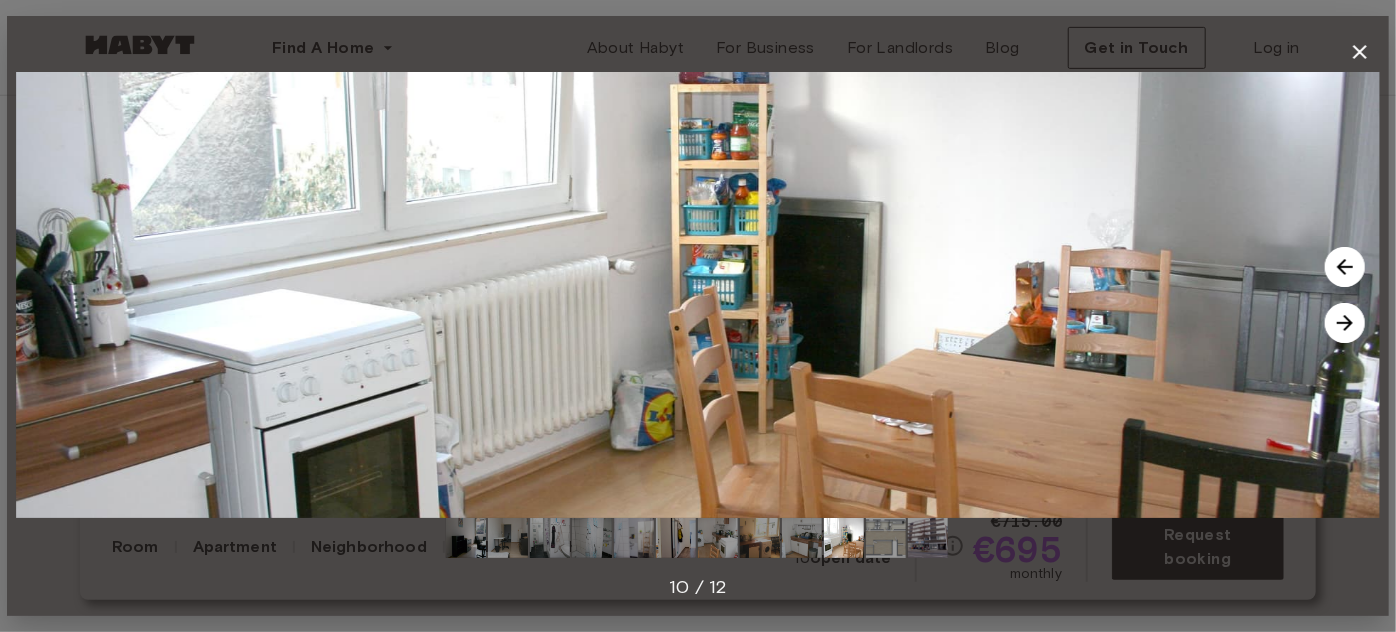click at bounding box center (1345, 323) 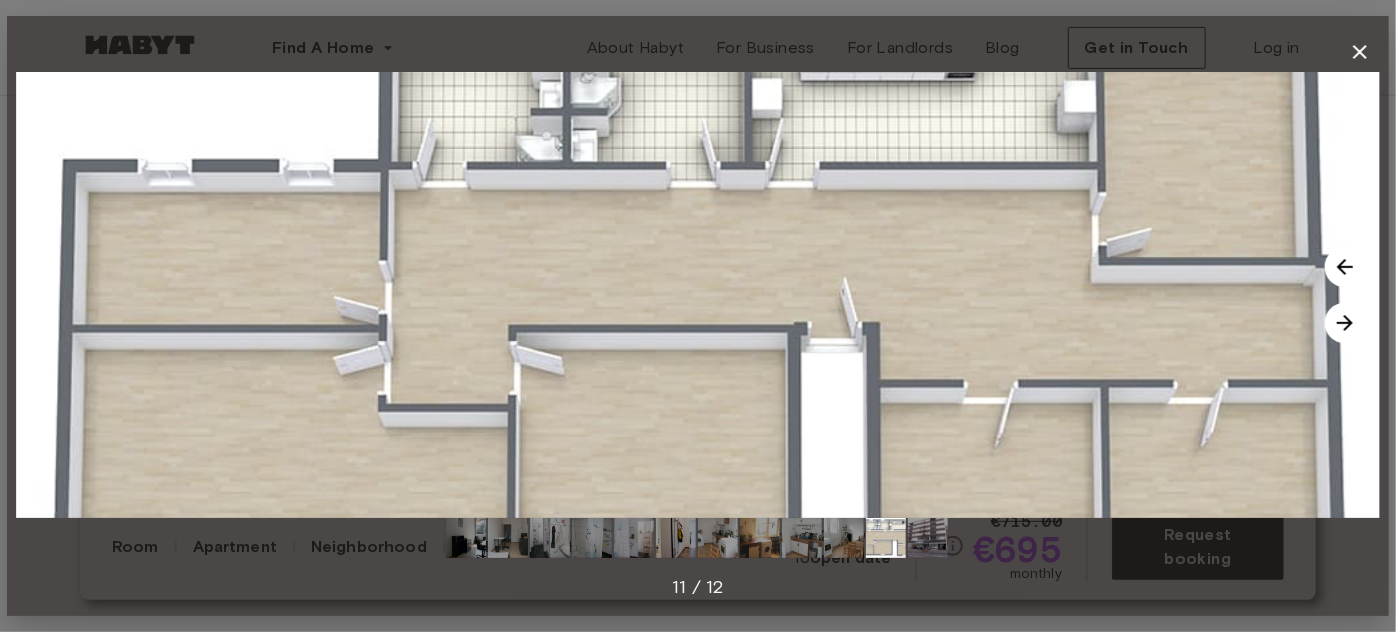 click at bounding box center [1345, 323] 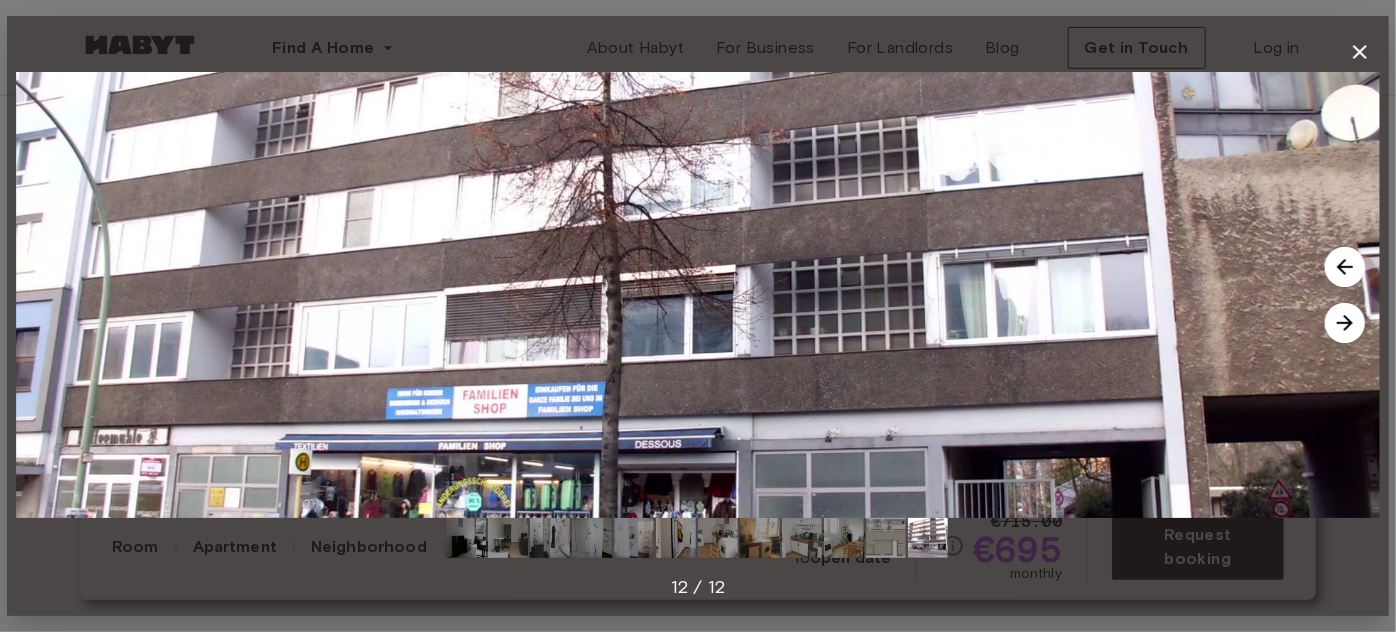 click at bounding box center (1345, 323) 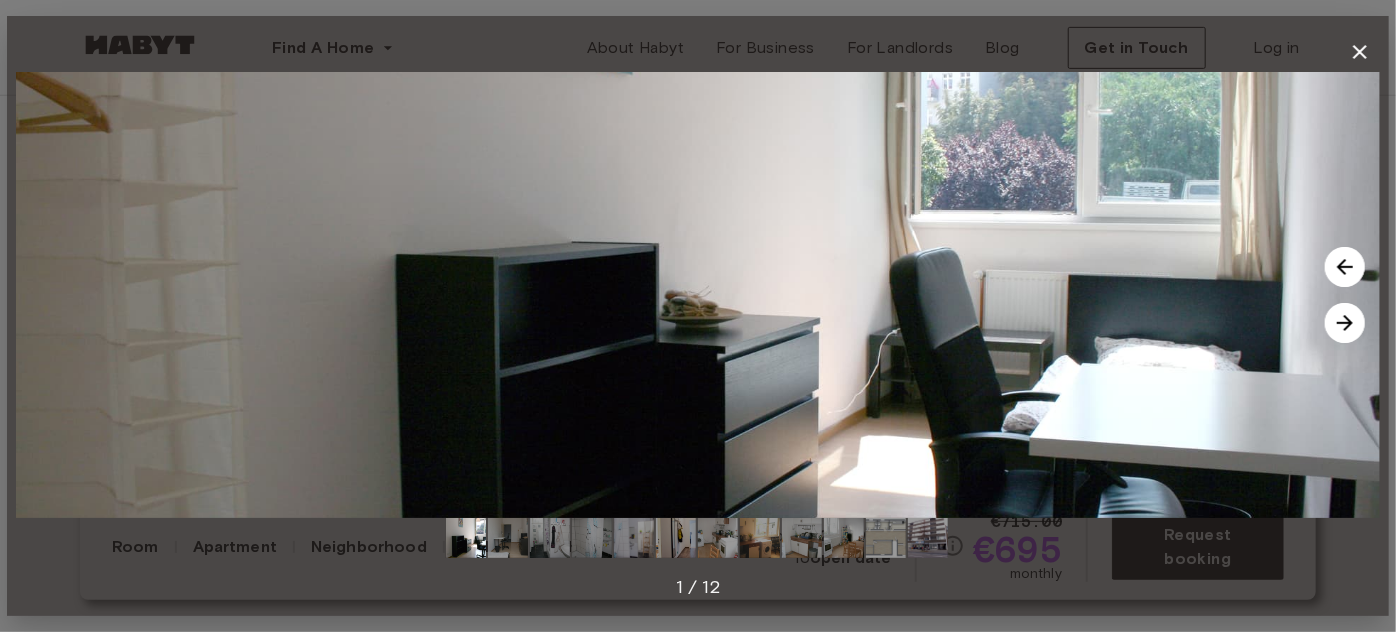 click at bounding box center [1345, 323] 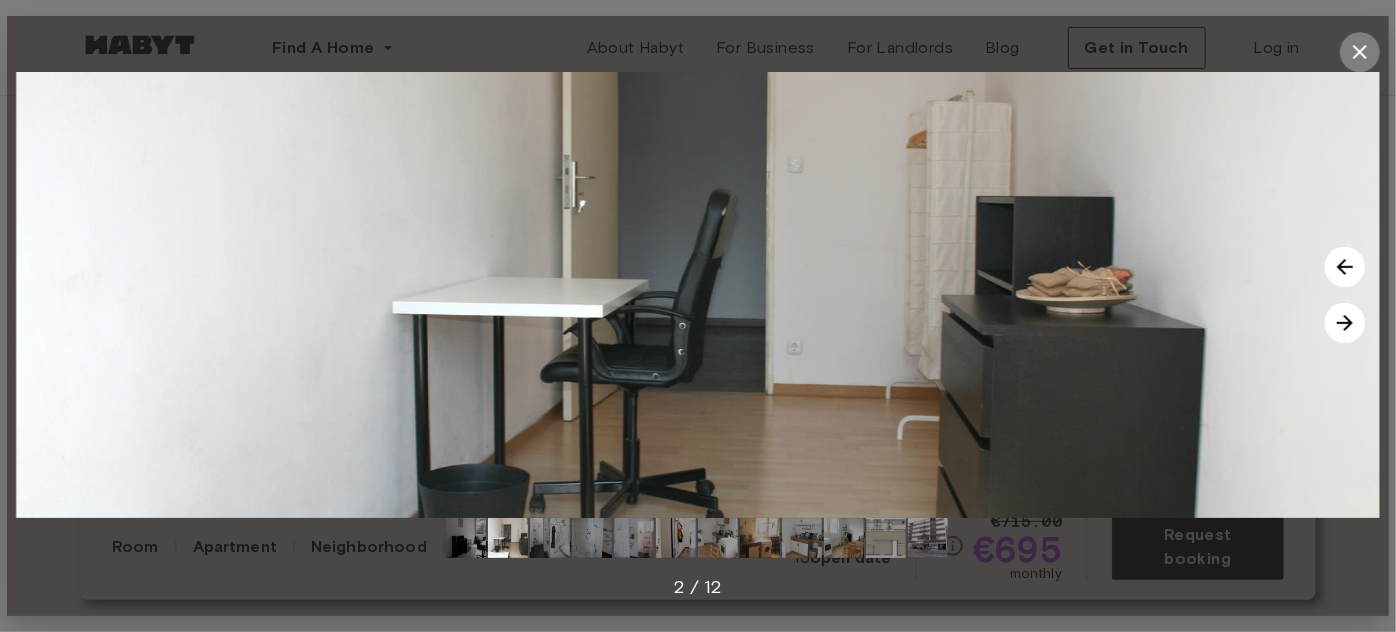 click 